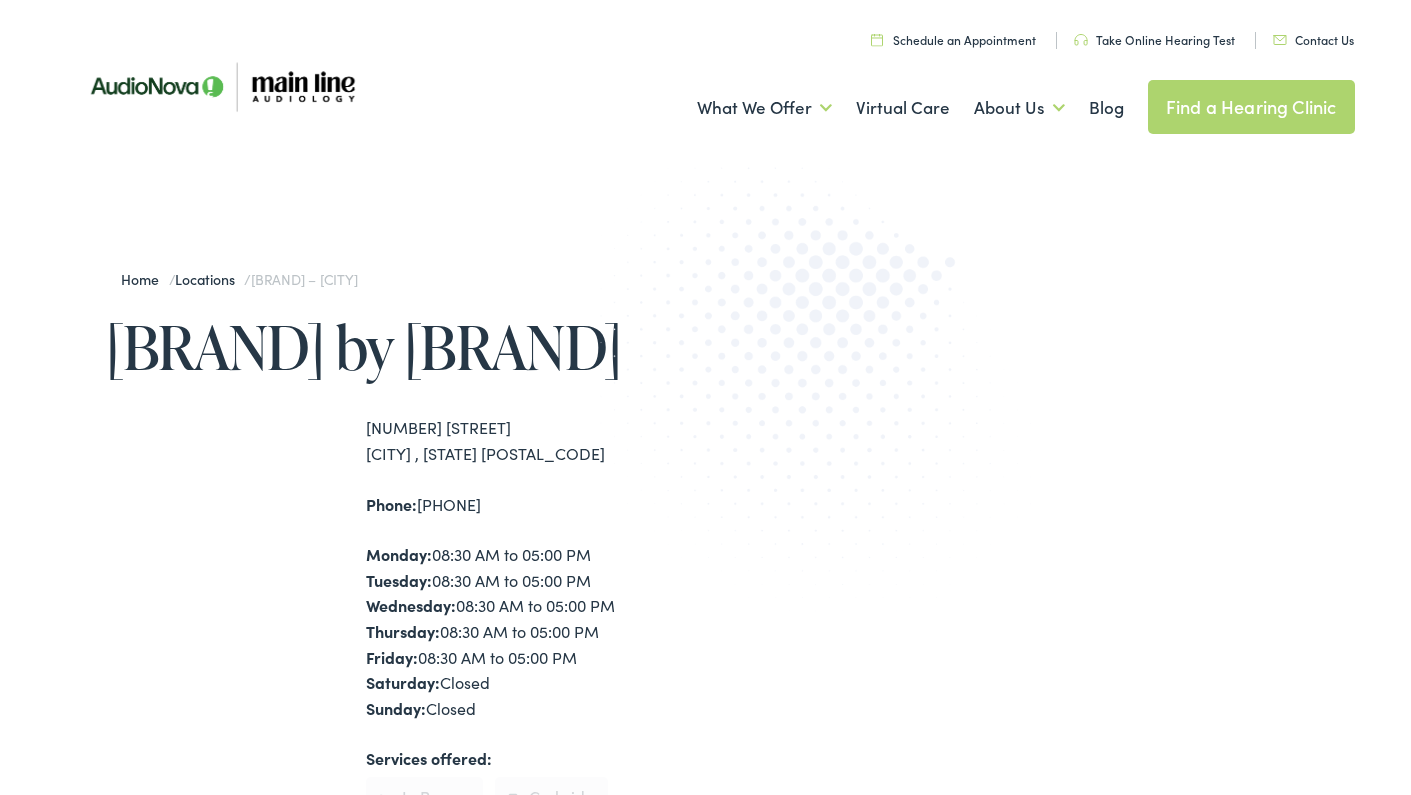scroll, scrollTop: 0, scrollLeft: 0, axis: both 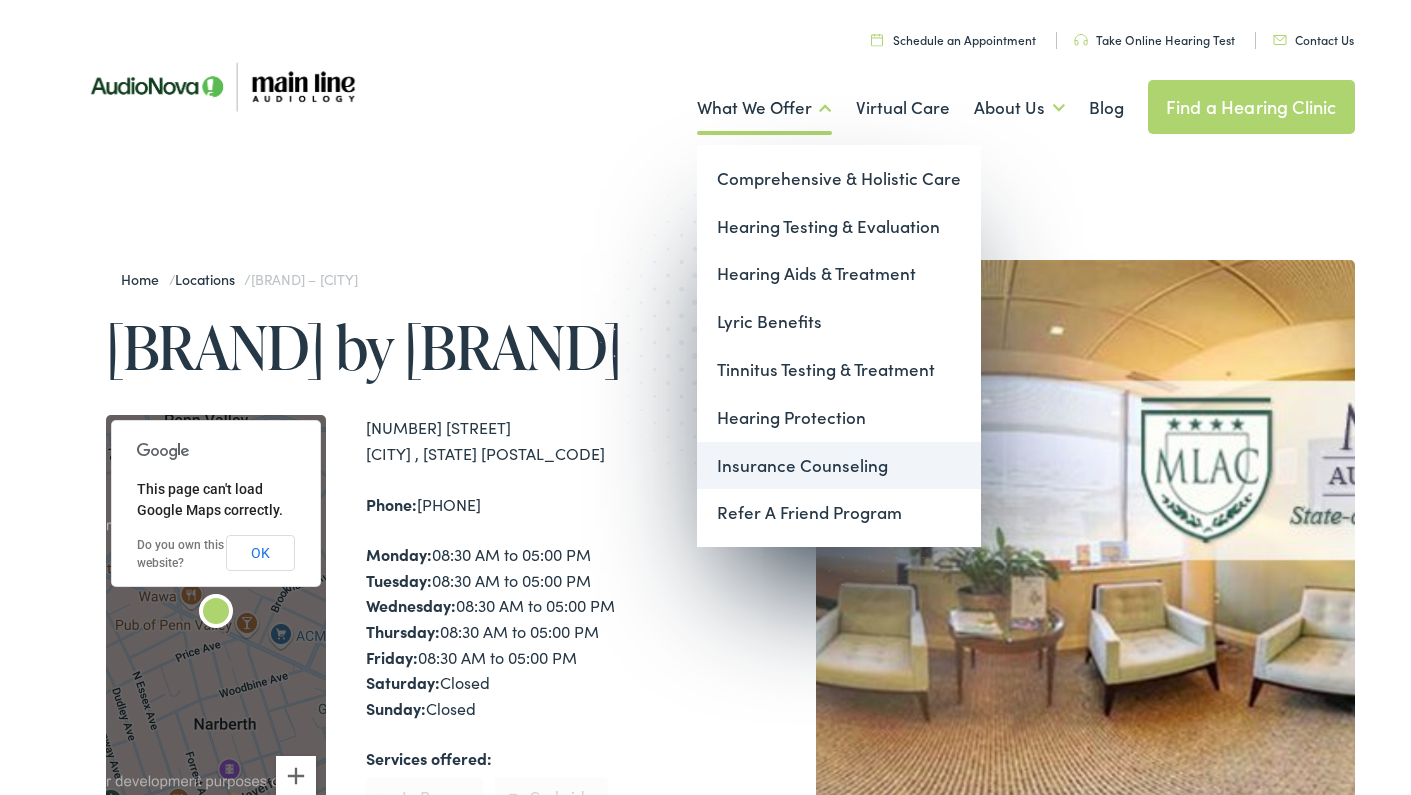 click on "Insurance Counseling" at bounding box center (839, 466) 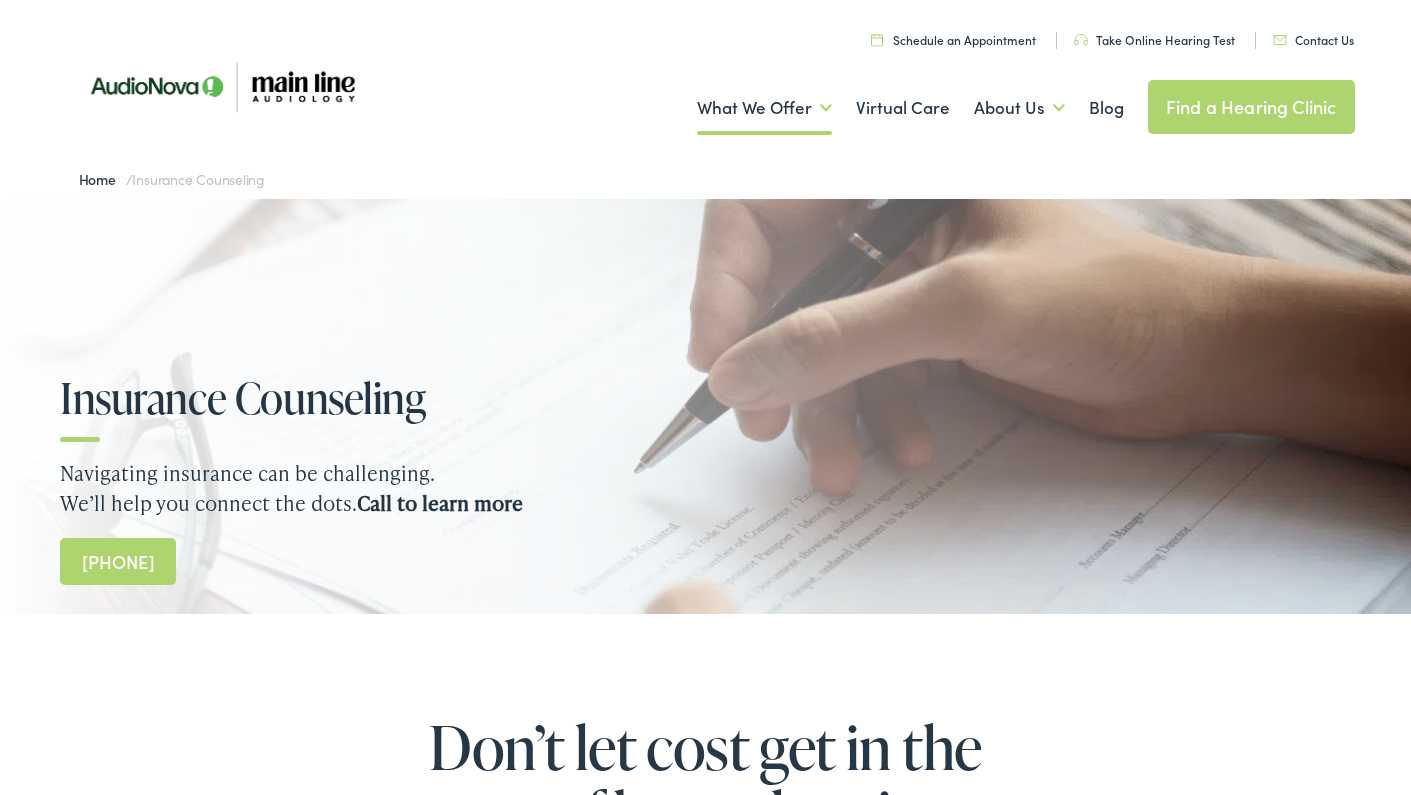 scroll, scrollTop: 0, scrollLeft: 0, axis: both 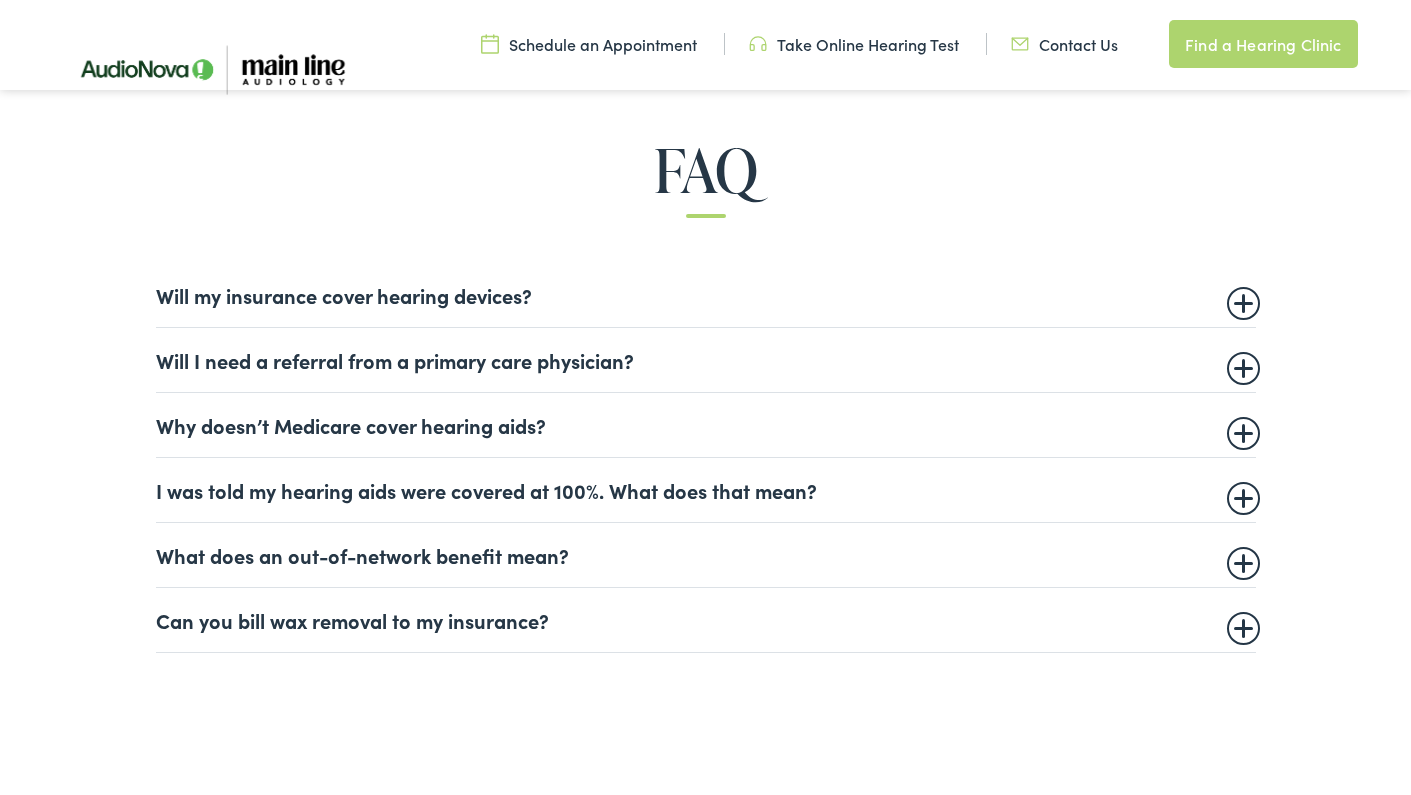 click on "Will my insurance cover hearing devices?" at bounding box center [706, 295] 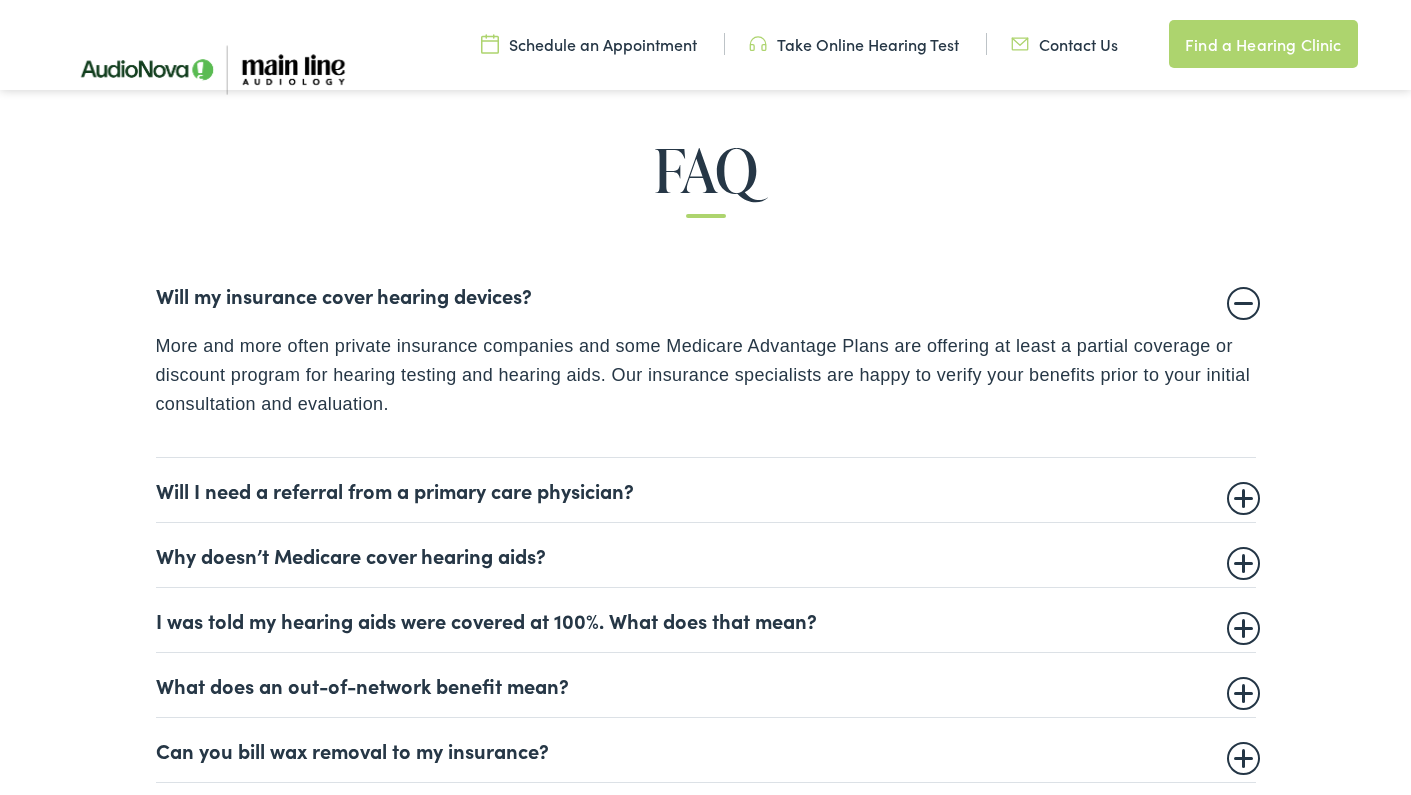 click on "Will my insurance cover hearing devices?" at bounding box center [706, 295] 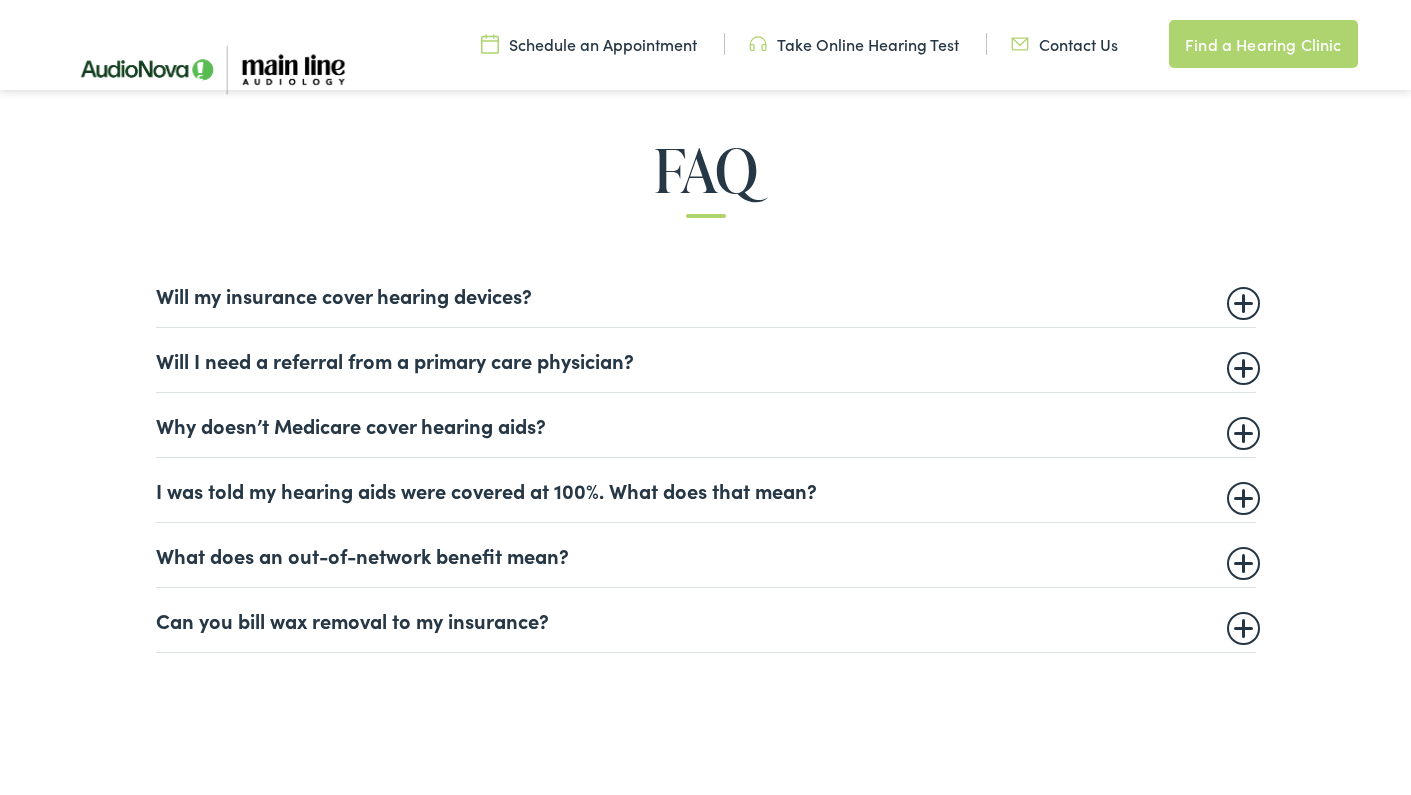 click on "Will I need a referral from a primary care physician?" at bounding box center [706, 360] 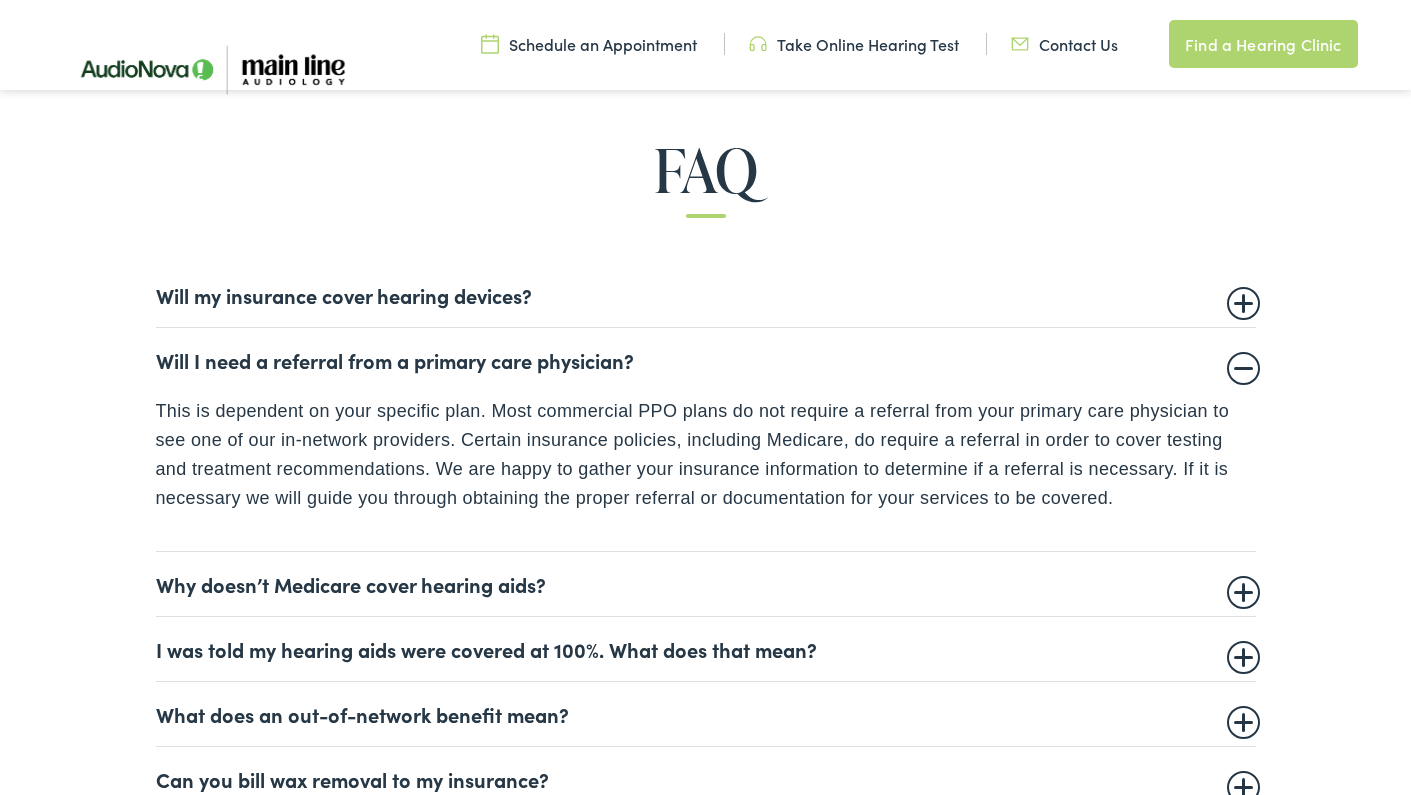 click on "Will I need a referral from a primary care physician?" at bounding box center (706, 360) 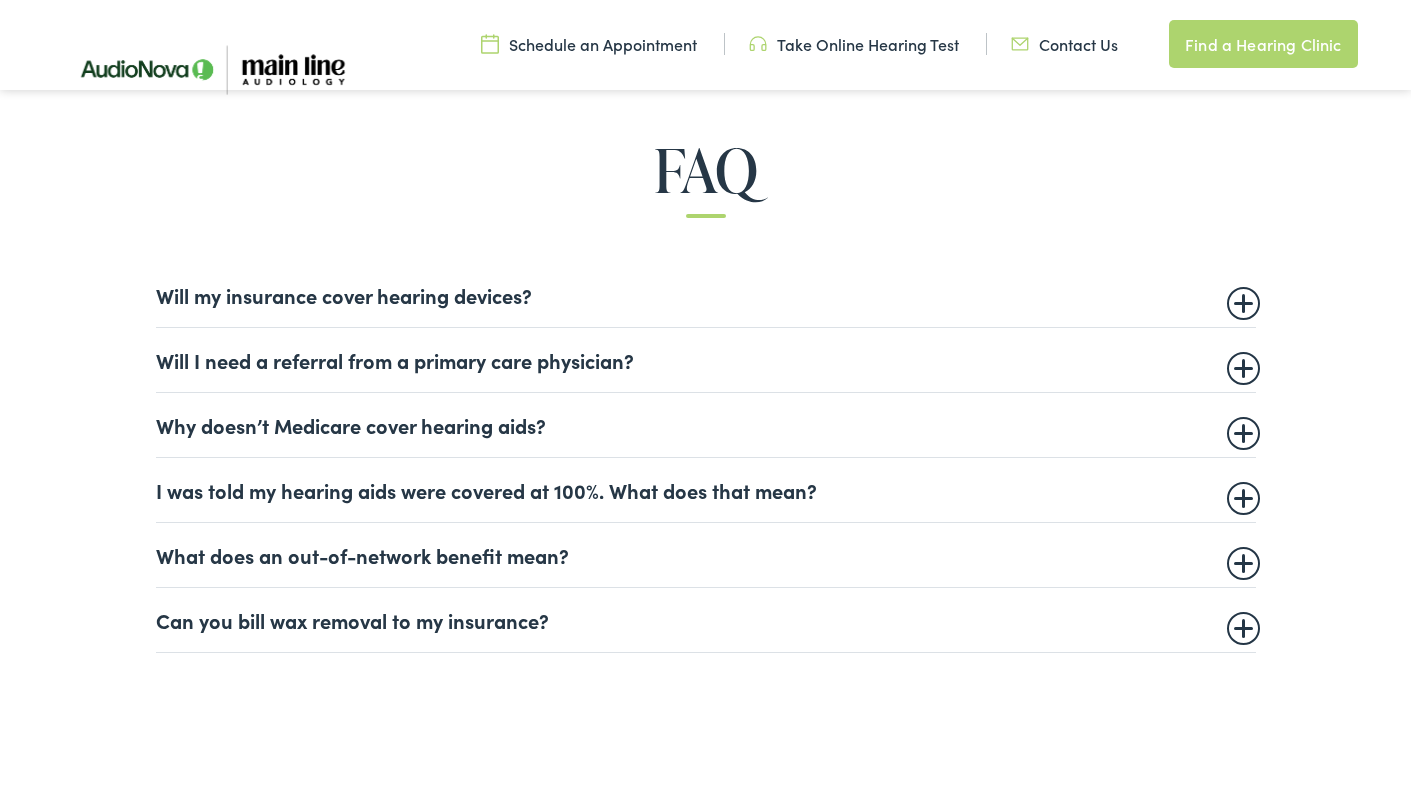 click on "Why doesn’t Medicare cover hearing aids?" at bounding box center (706, 425) 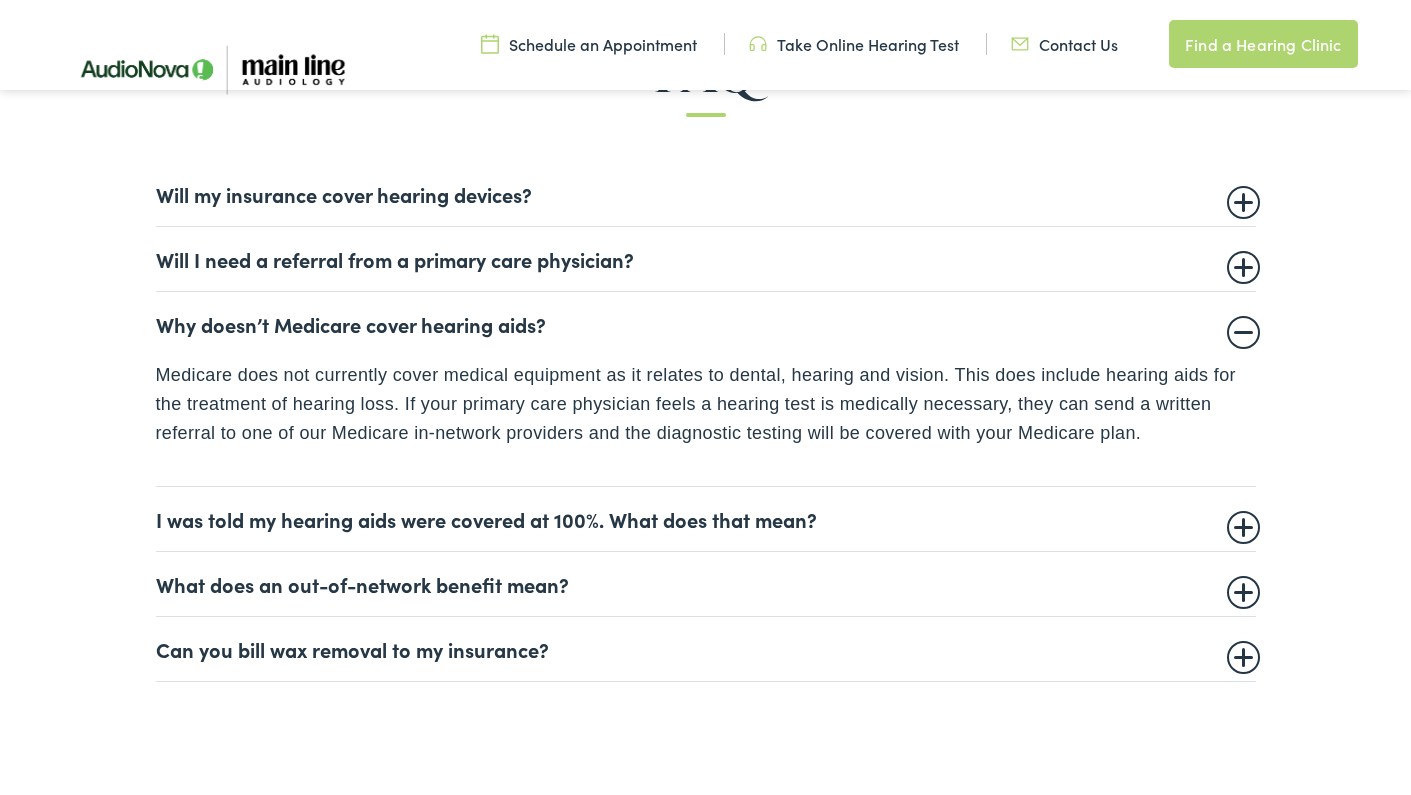scroll, scrollTop: 1221, scrollLeft: 0, axis: vertical 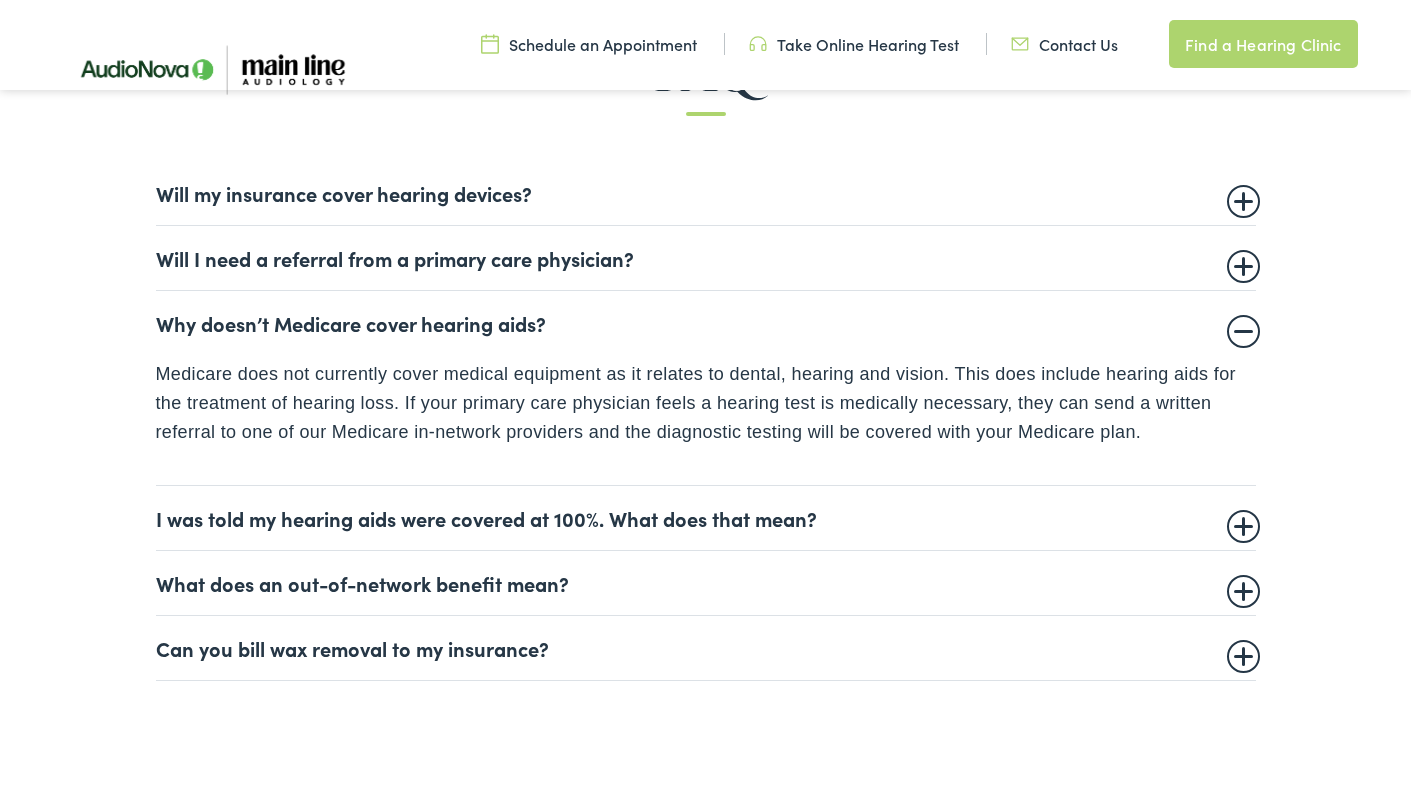 click on "Why doesn’t Medicare cover hearing aids?" at bounding box center (706, 323) 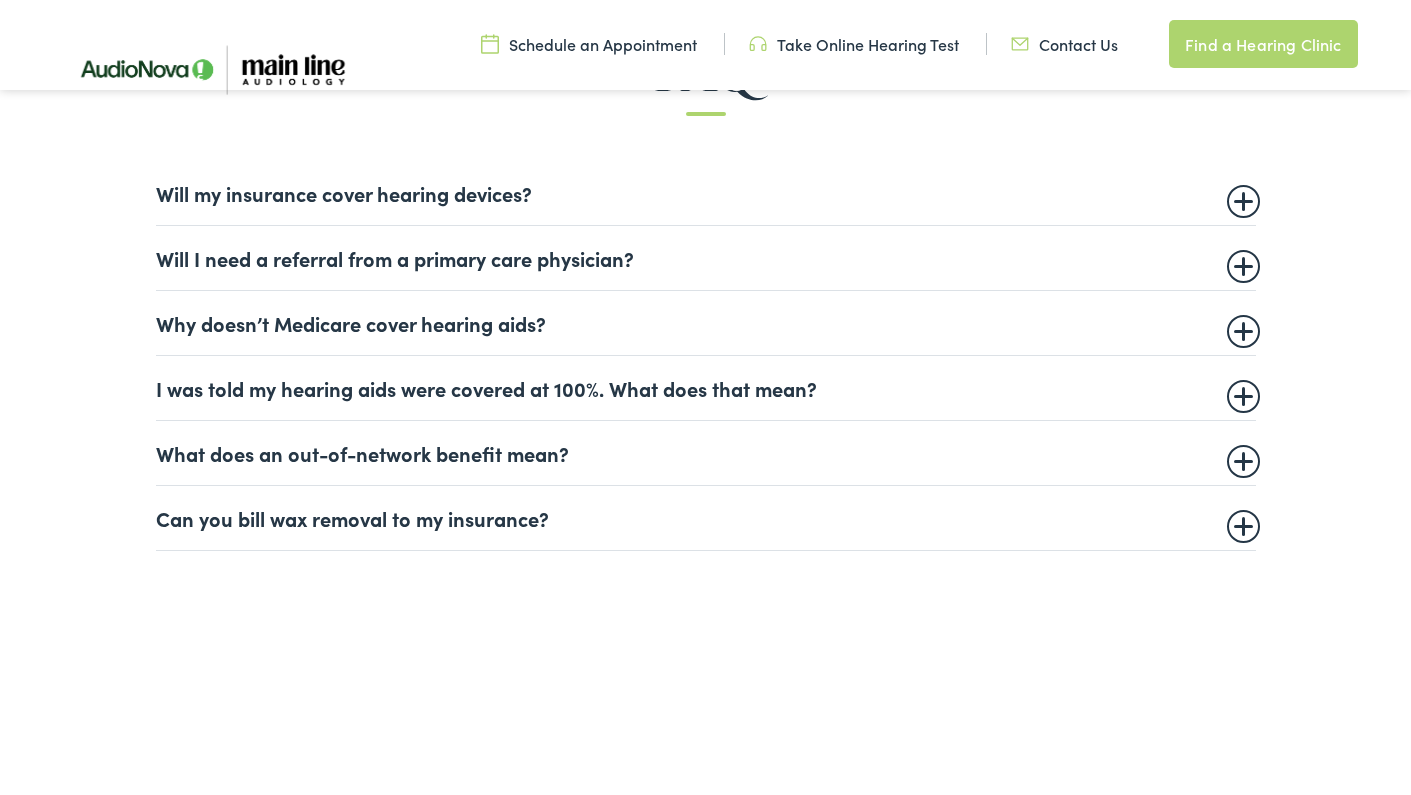 click on "I was told my hearing aids were covered at 100%. What does that mean?" at bounding box center (706, 388) 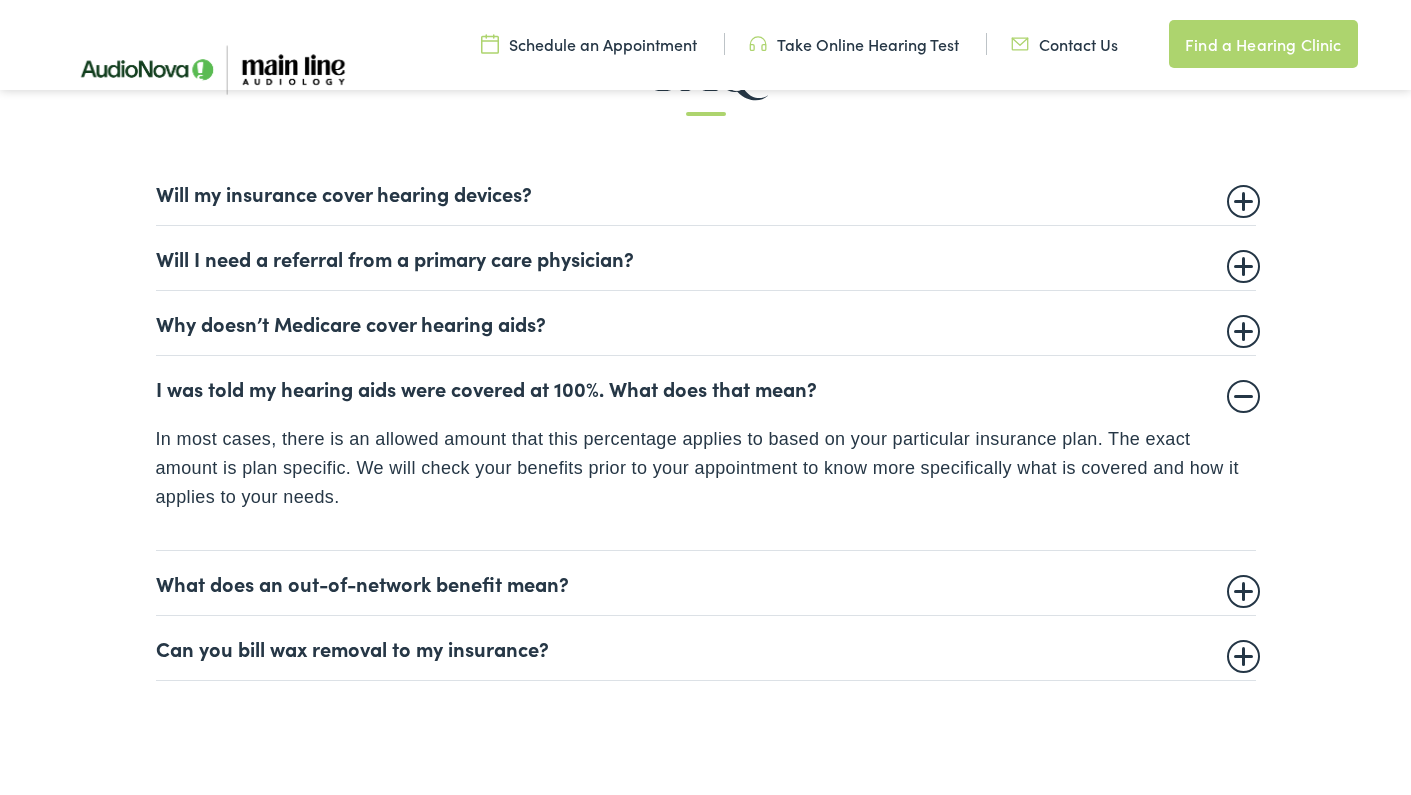 click on "I was told my hearing aids were covered at 100%. What does that mean?" at bounding box center [706, 388] 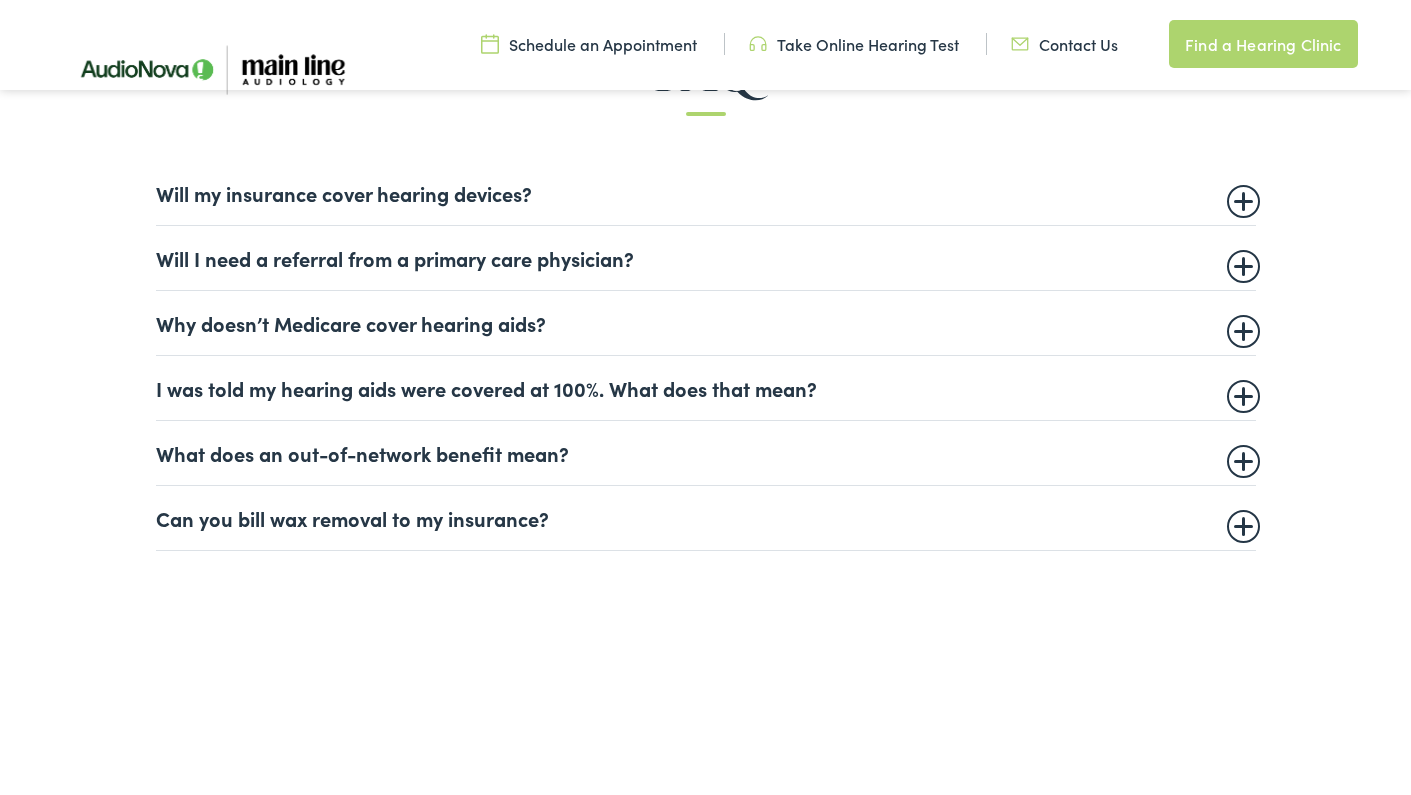 click on "Can you bill wax removal to my insurance?" at bounding box center [706, 518] 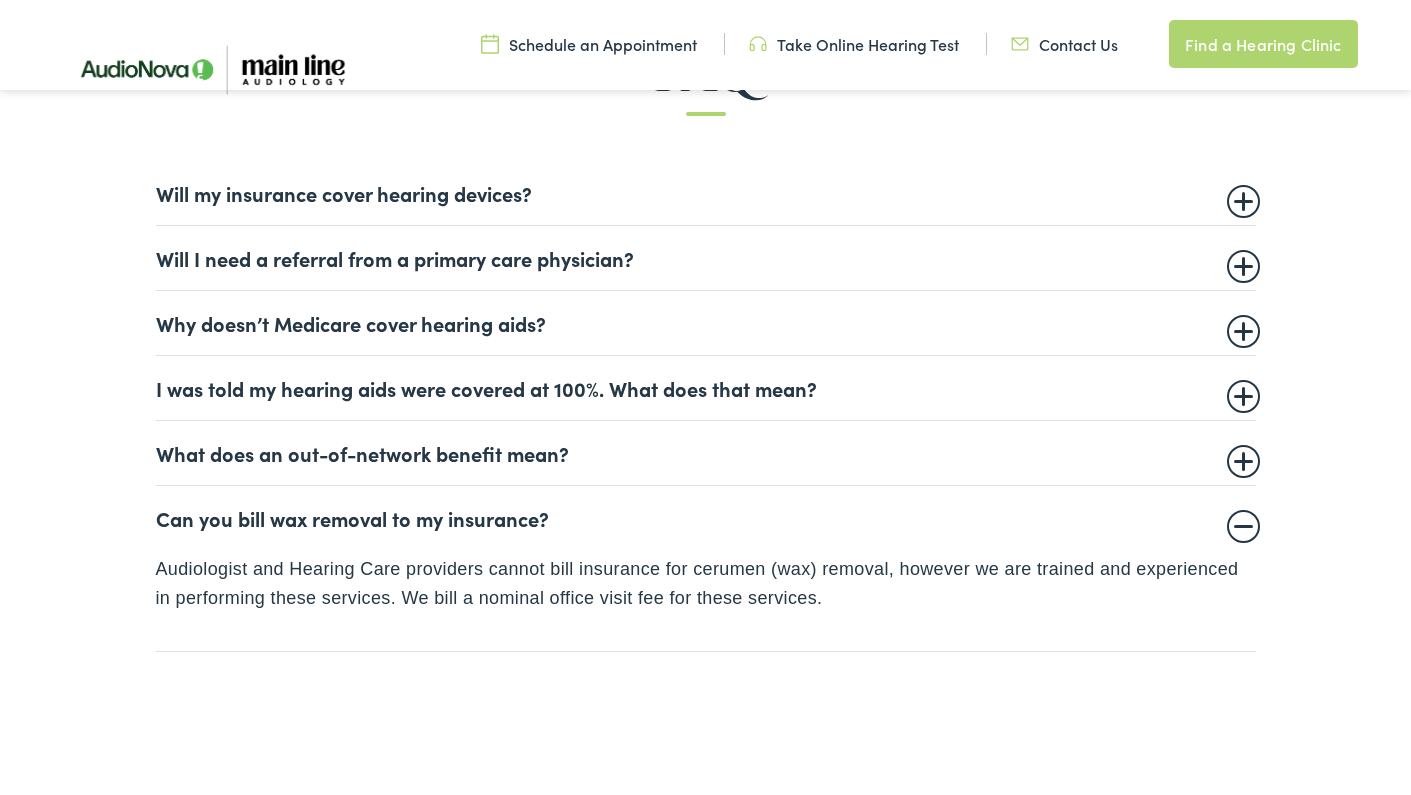 click on "Can you bill wax removal to my insurance?" at bounding box center (706, 518) 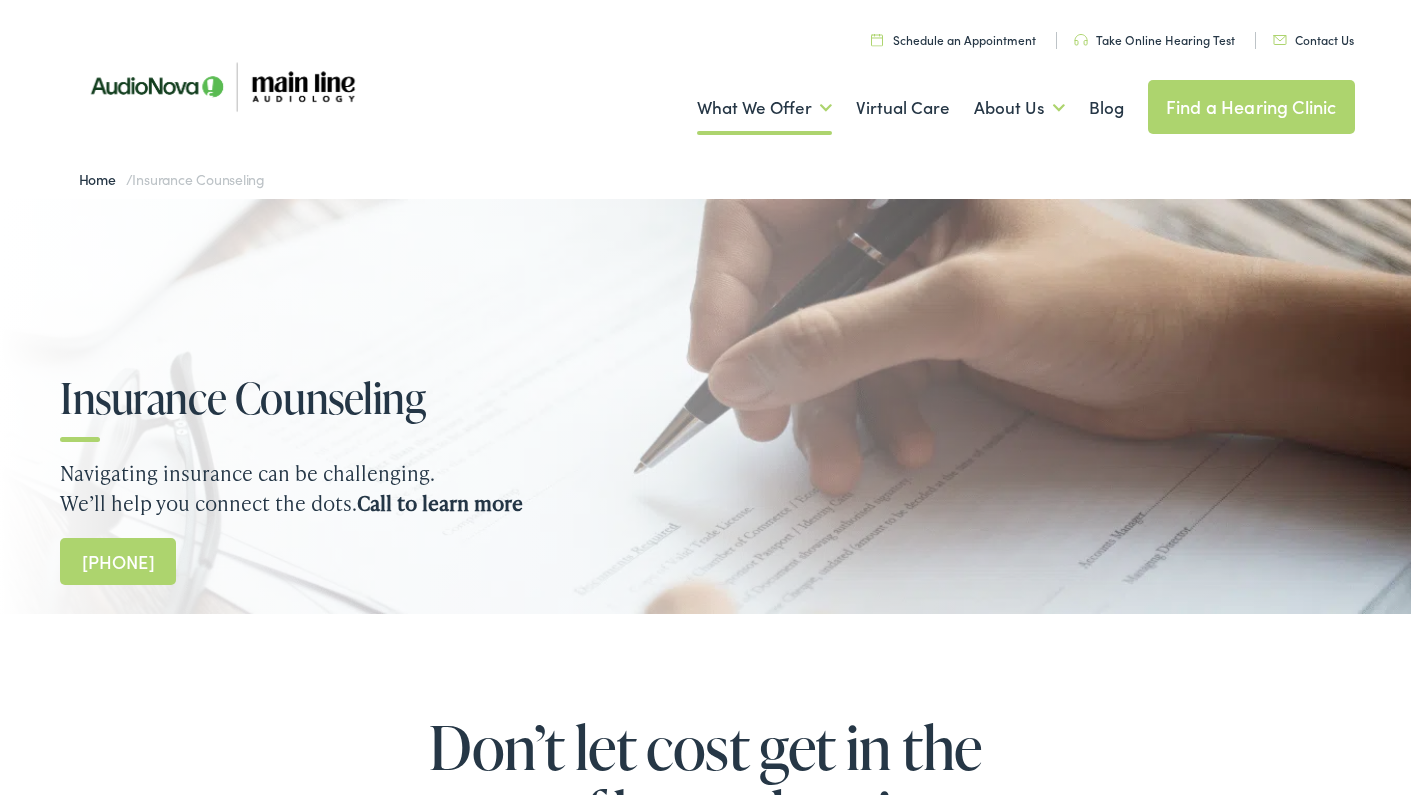 scroll, scrollTop: 0, scrollLeft: 0, axis: both 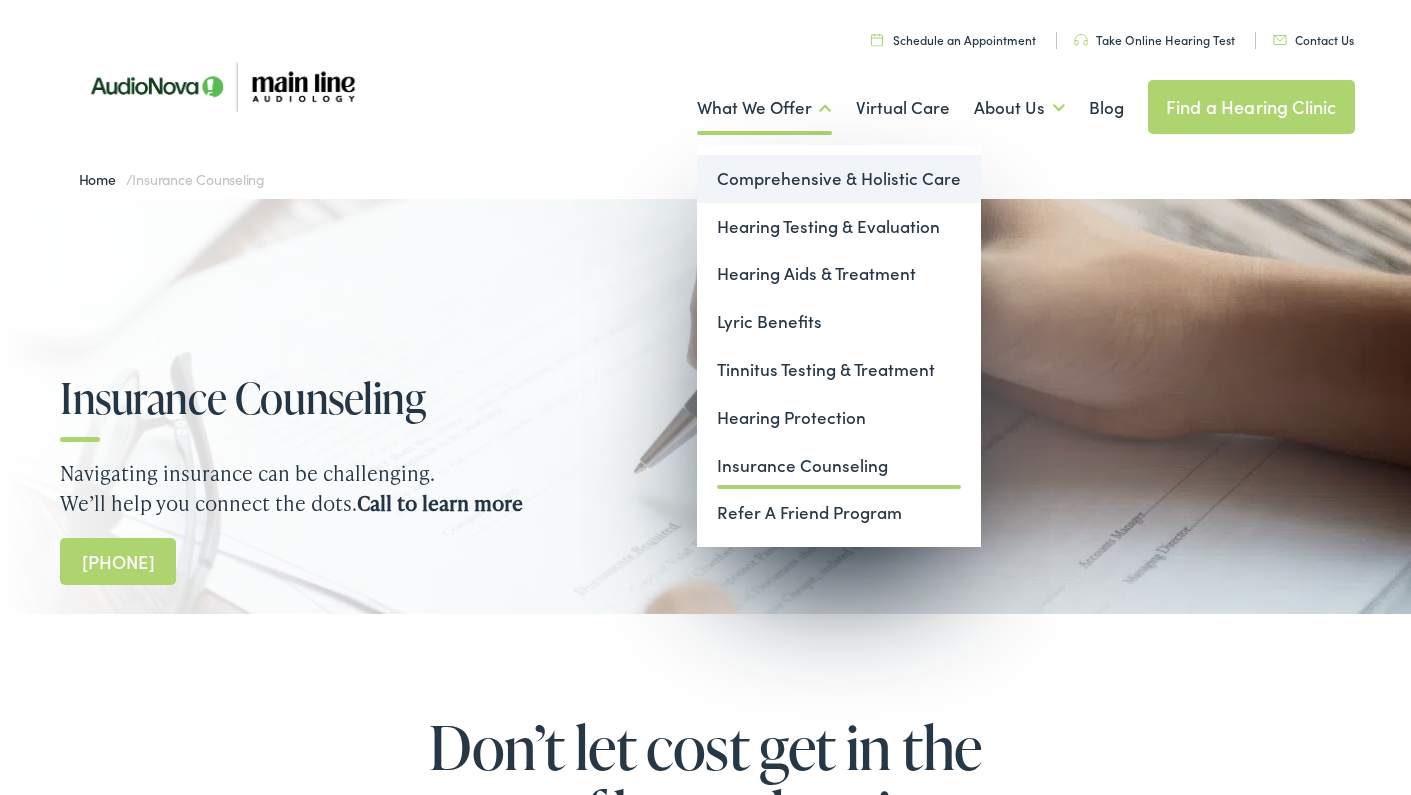 click on "Comprehensive & Holistic Care" at bounding box center (839, 179) 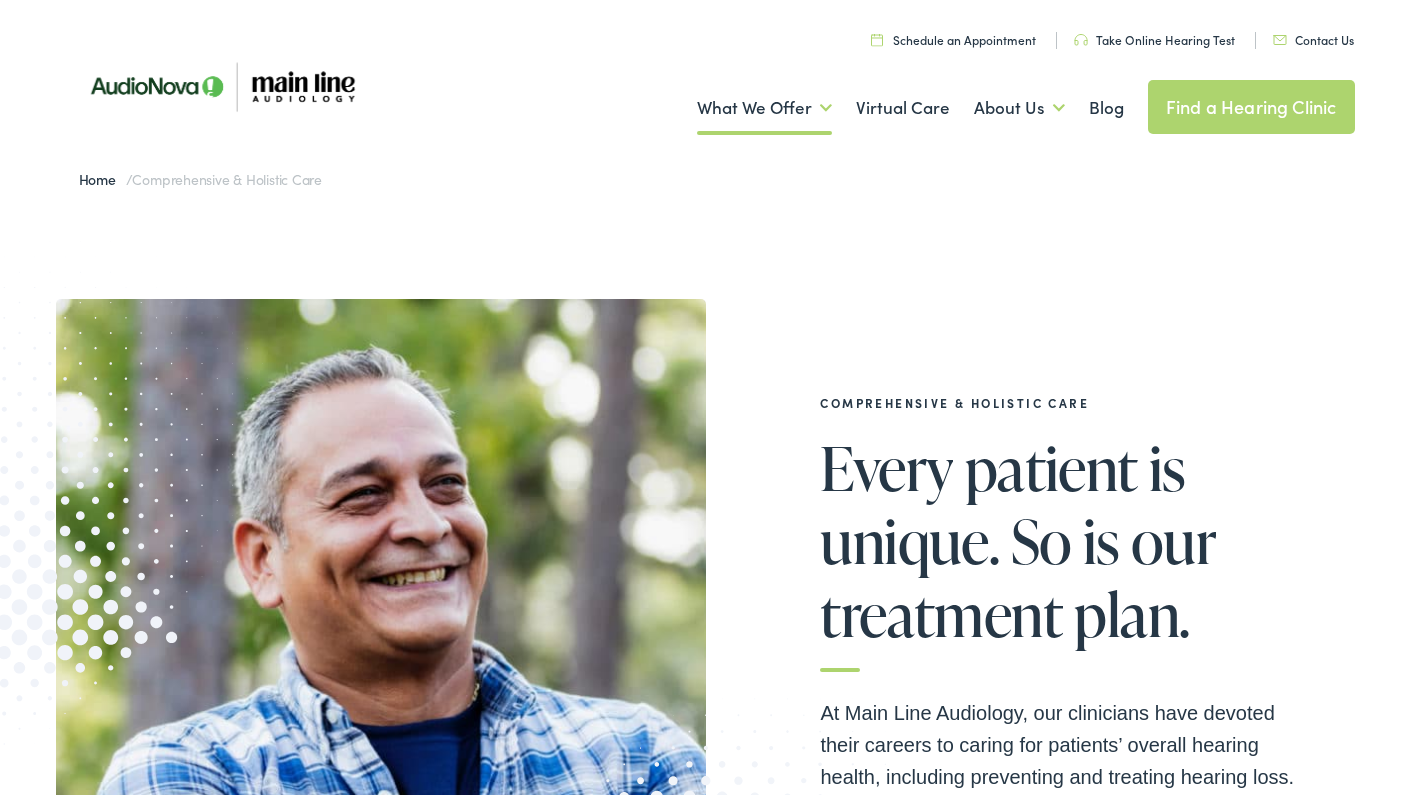 scroll, scrollTop: 0, scrollLeft: 0, axis: both 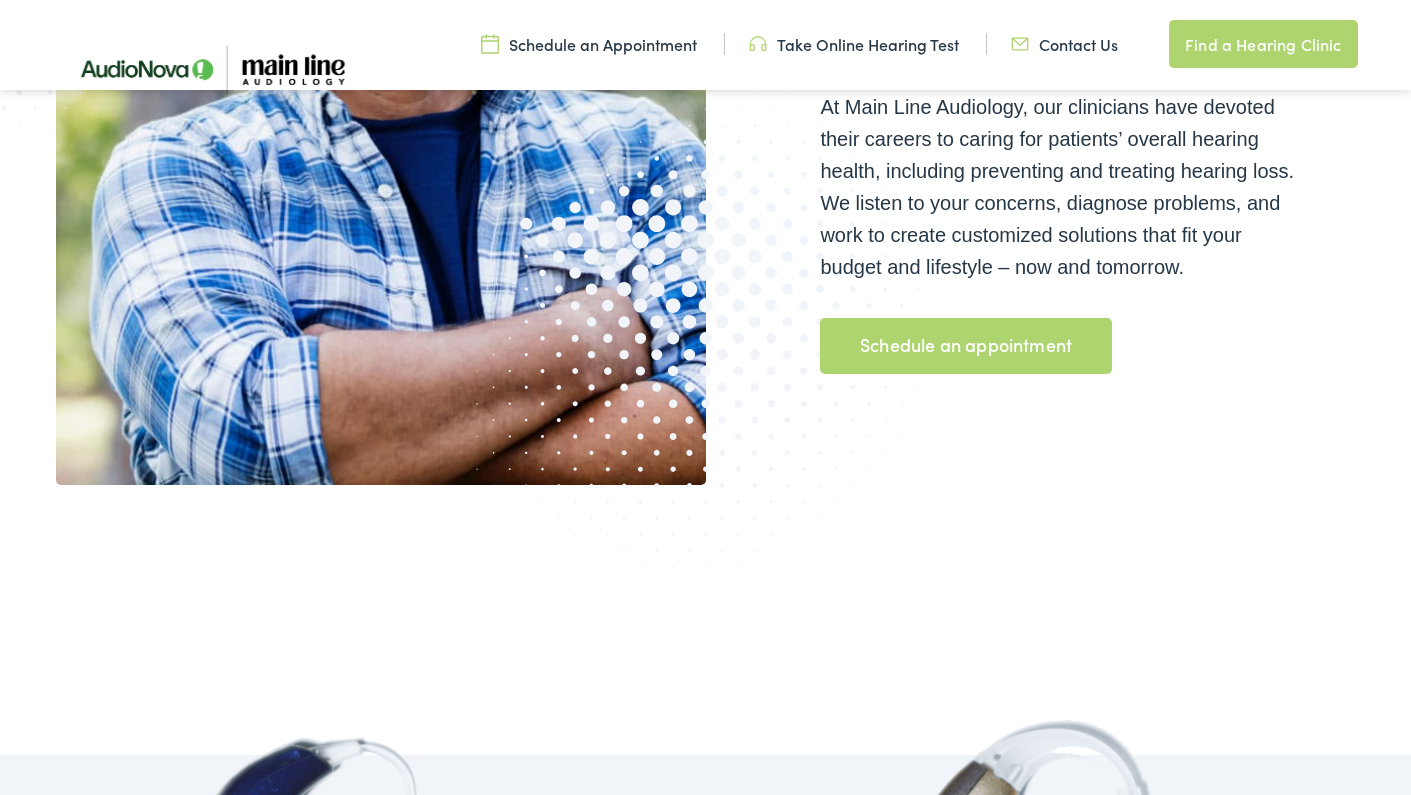 click on "Schedule an appointment" at bounding box center (965, 346) 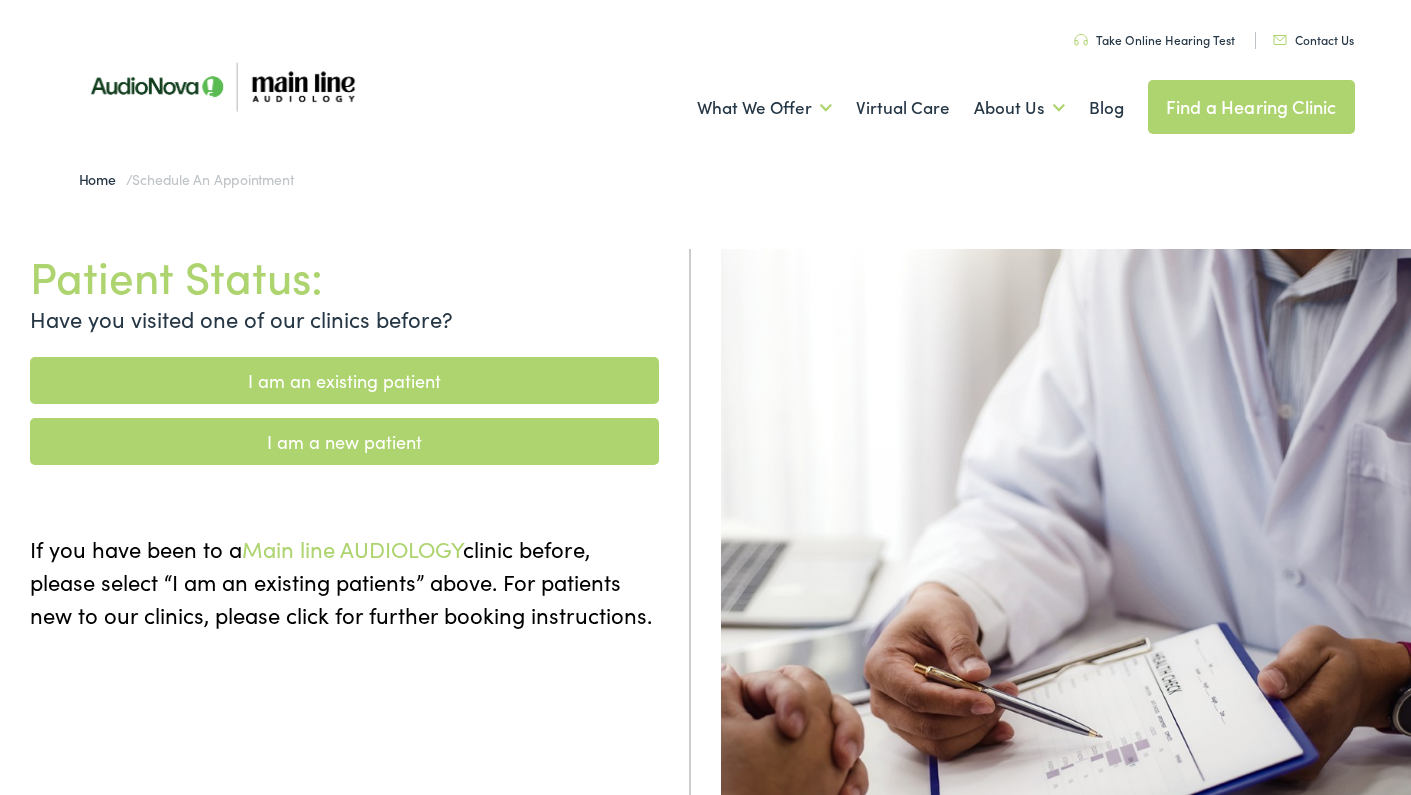 scroll, scrollTop: 0, scrollLeft: 0, axis: both 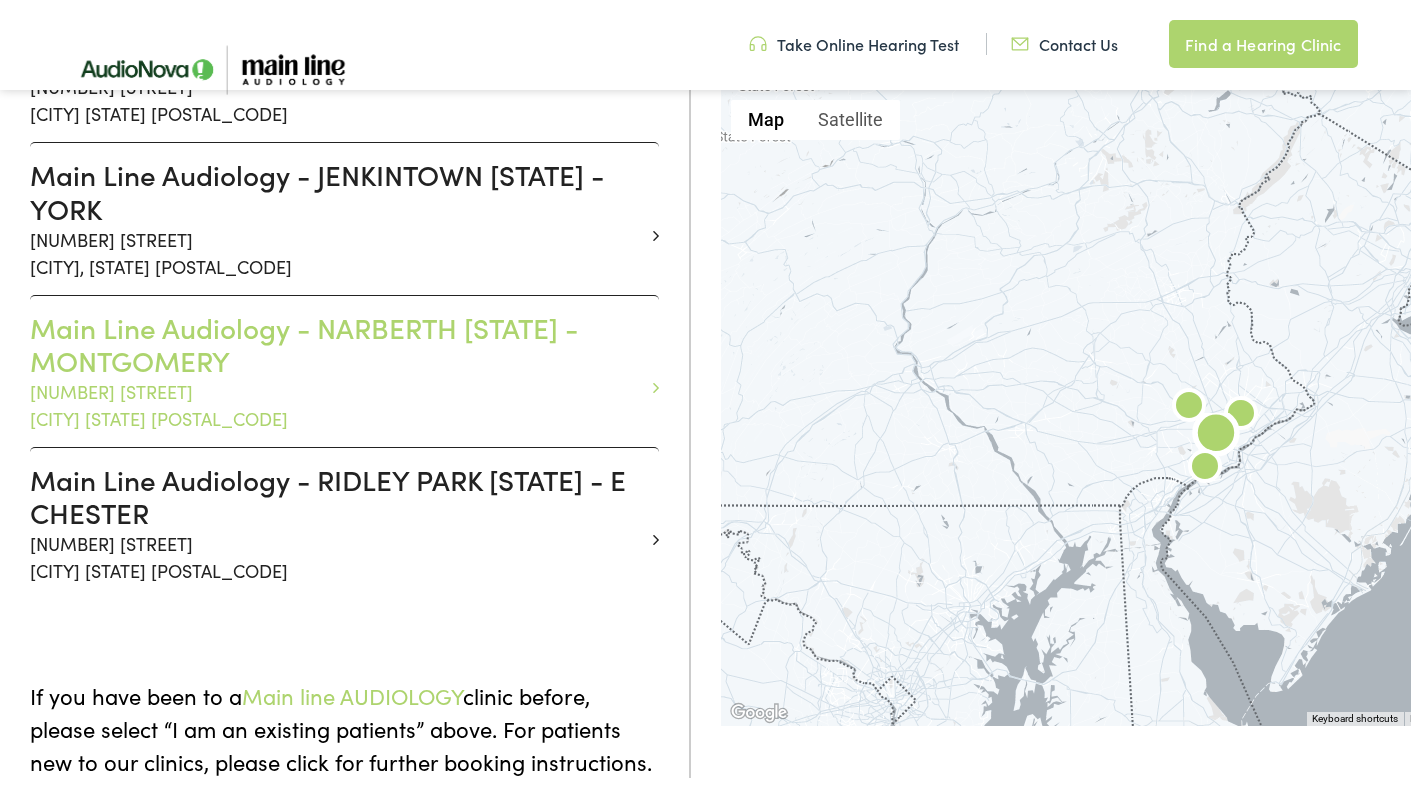 click on "Main Line Audiology - NARBERTH PA - MONTGOMERY" at bounding box center (337, 344) 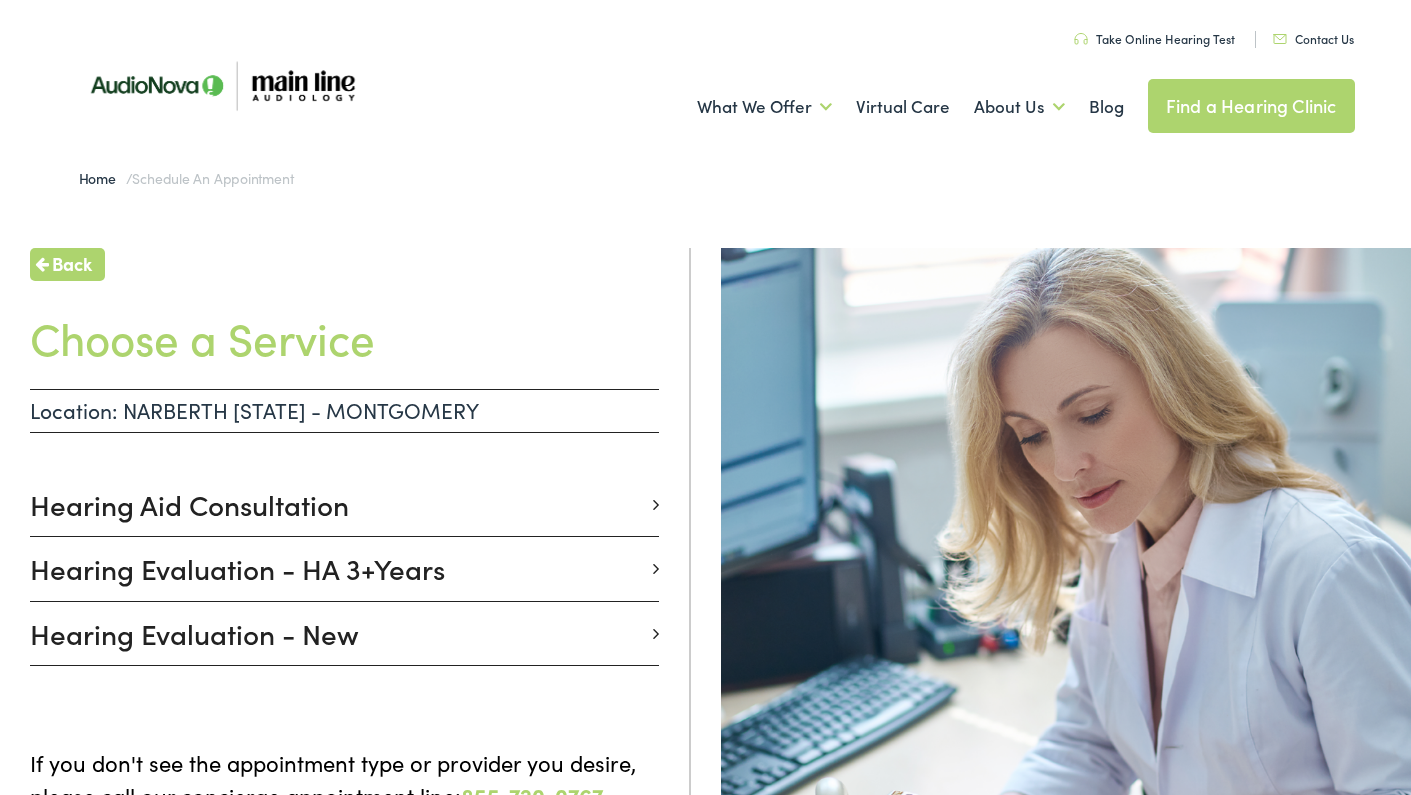 scroll, scrollTop: 6, scrollLeft: 0, axis: vertical 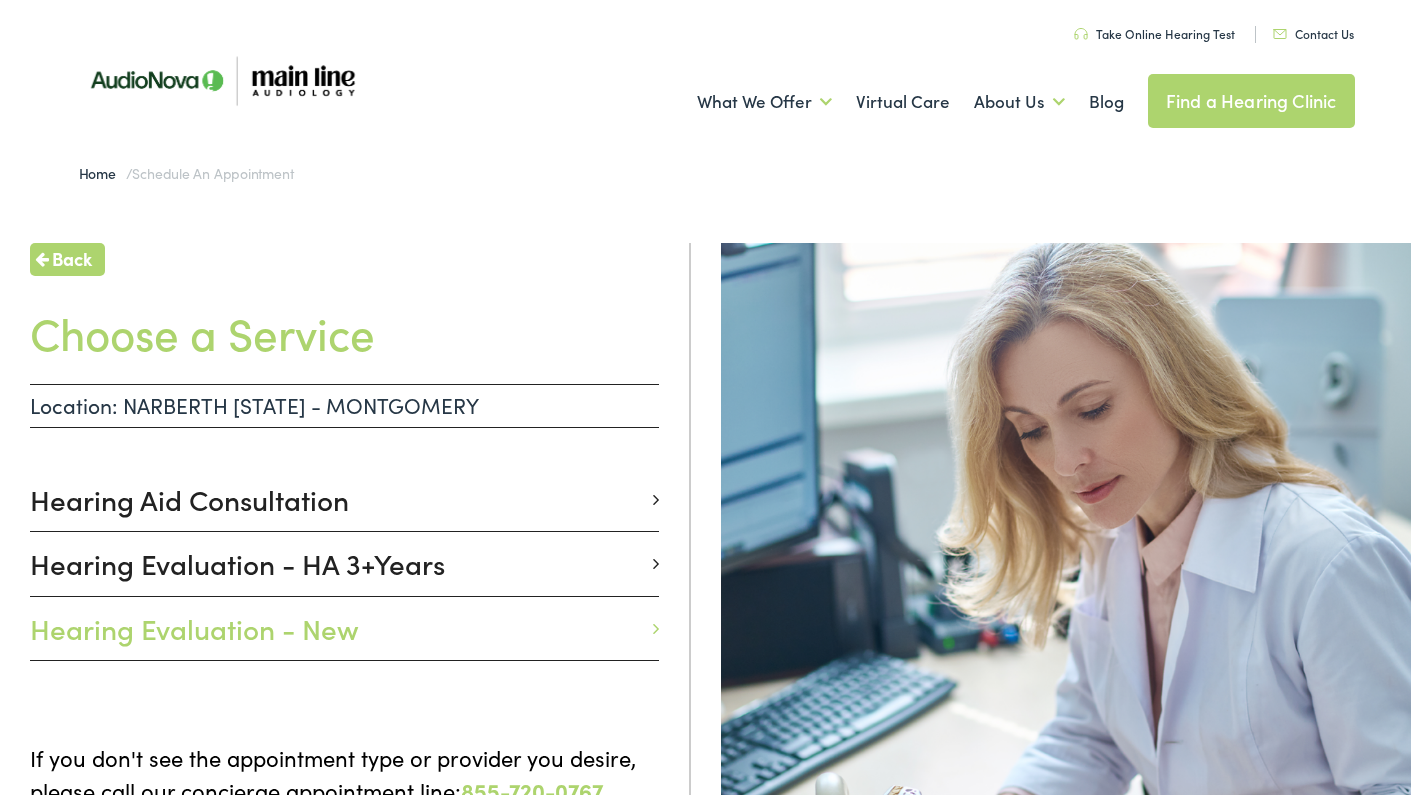 click on "Hearing Evaluation - New" at bounding box center [337, 629] 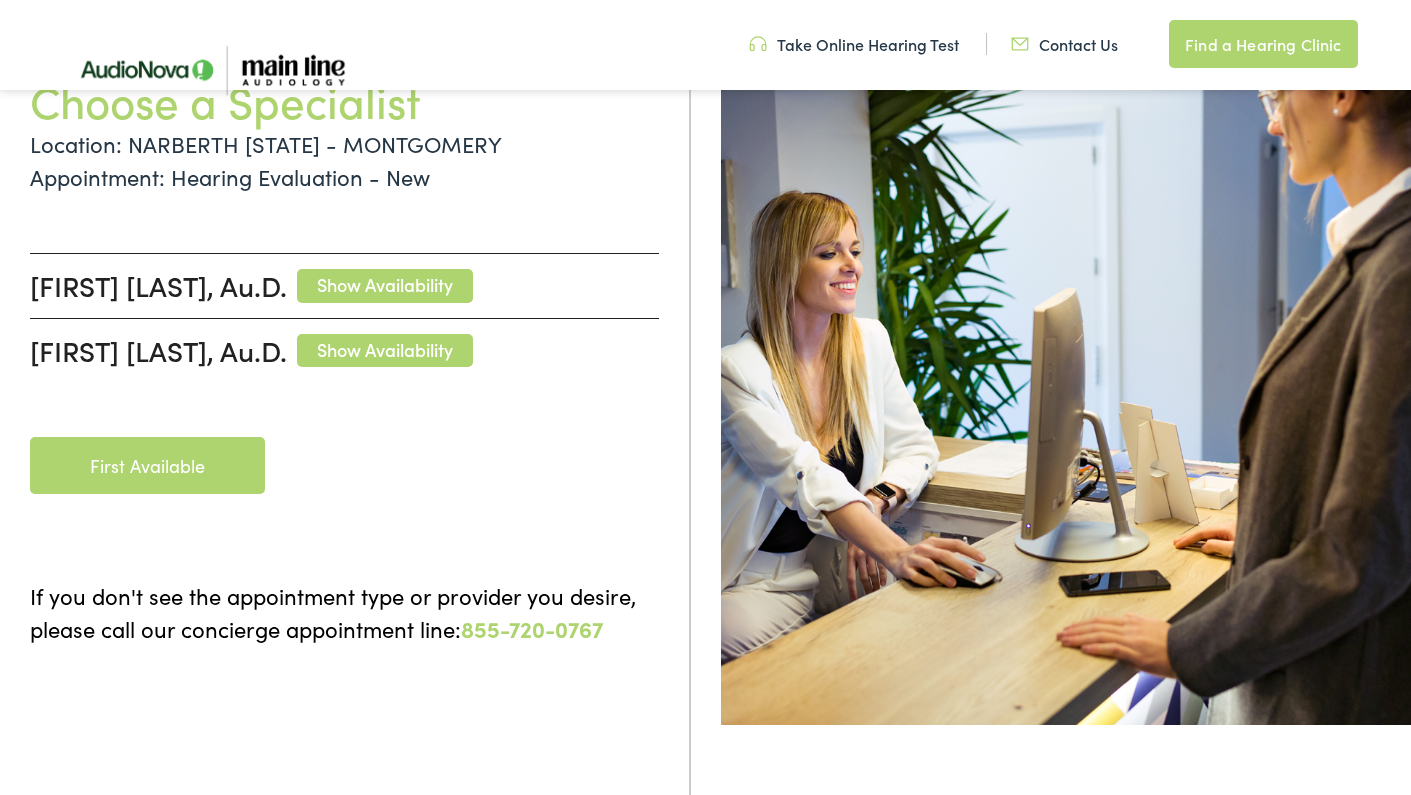 scroll, scrollTop: 222, scrollLeft: 0, axis: vertical 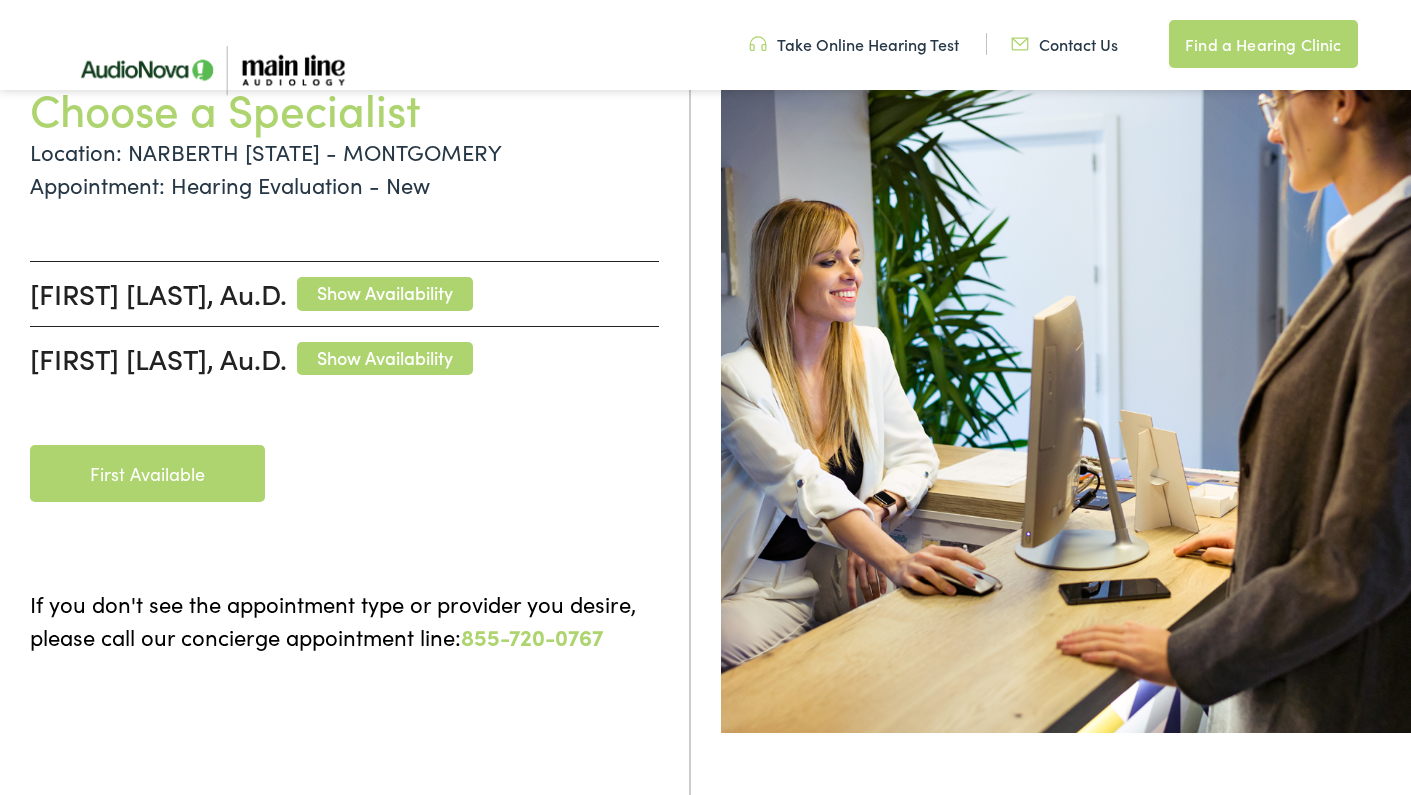 click on "First Available" at bounding box center (147, 473) 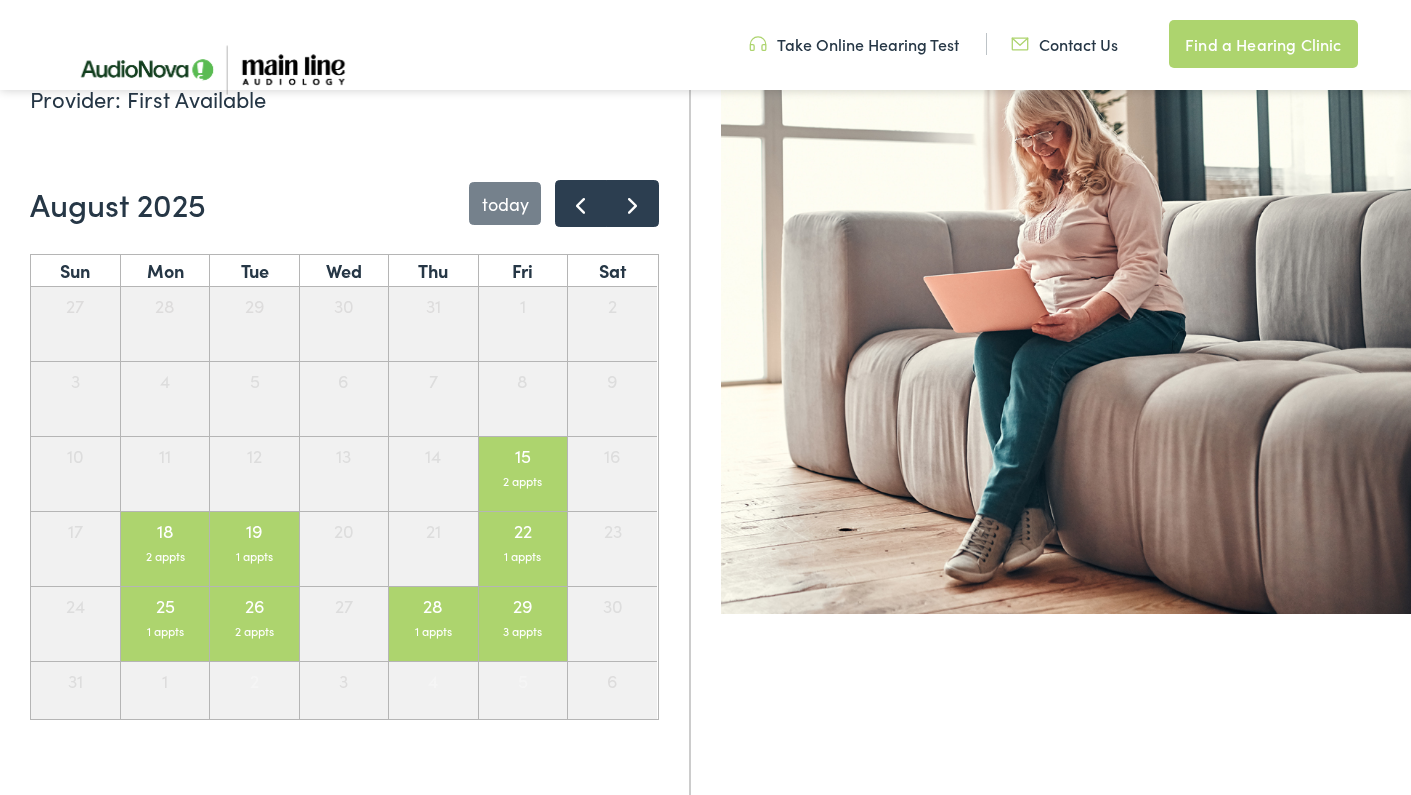scroll, scrollTop: 341, scrollLeft: 0, axis: vertical 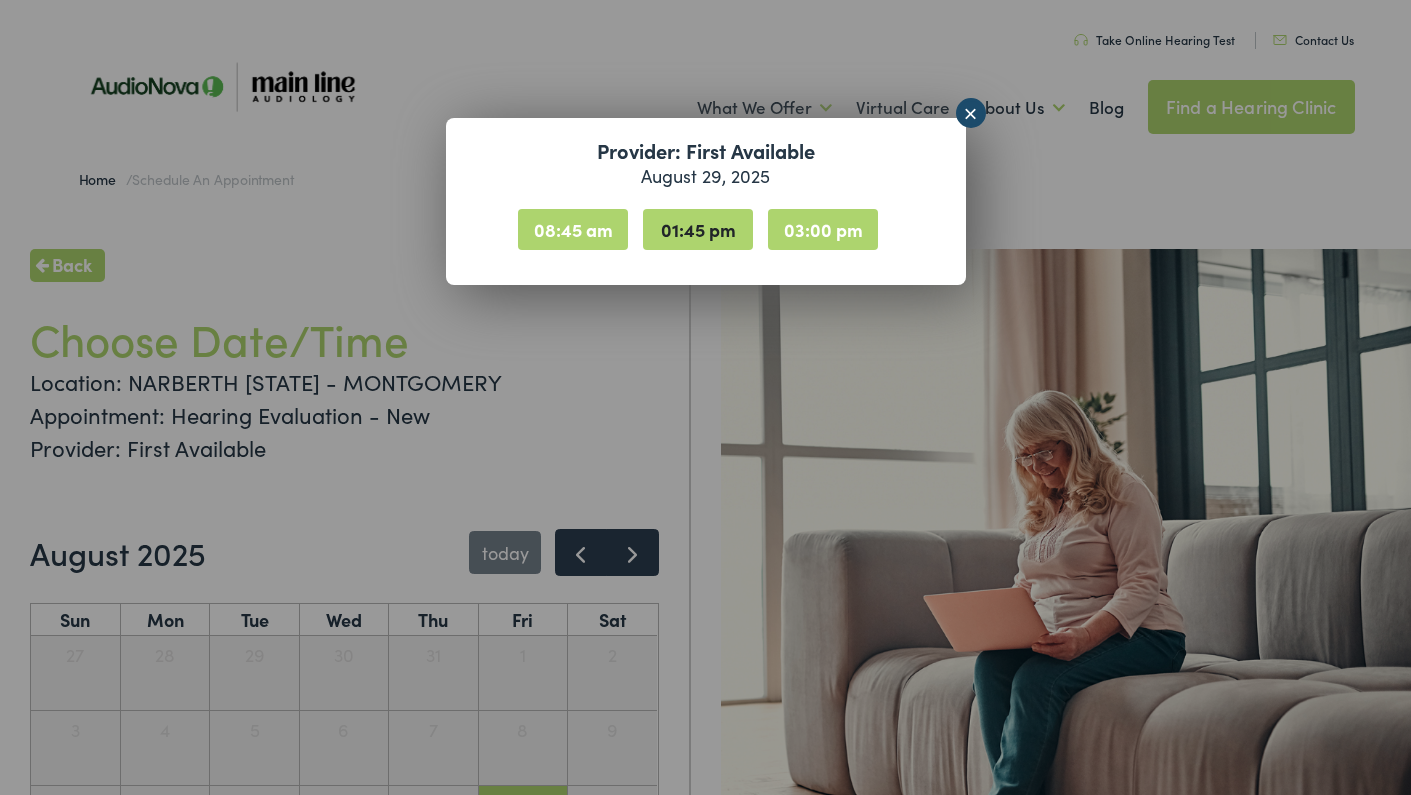 click on "01:45 pm" at bounding box center [698, 229] 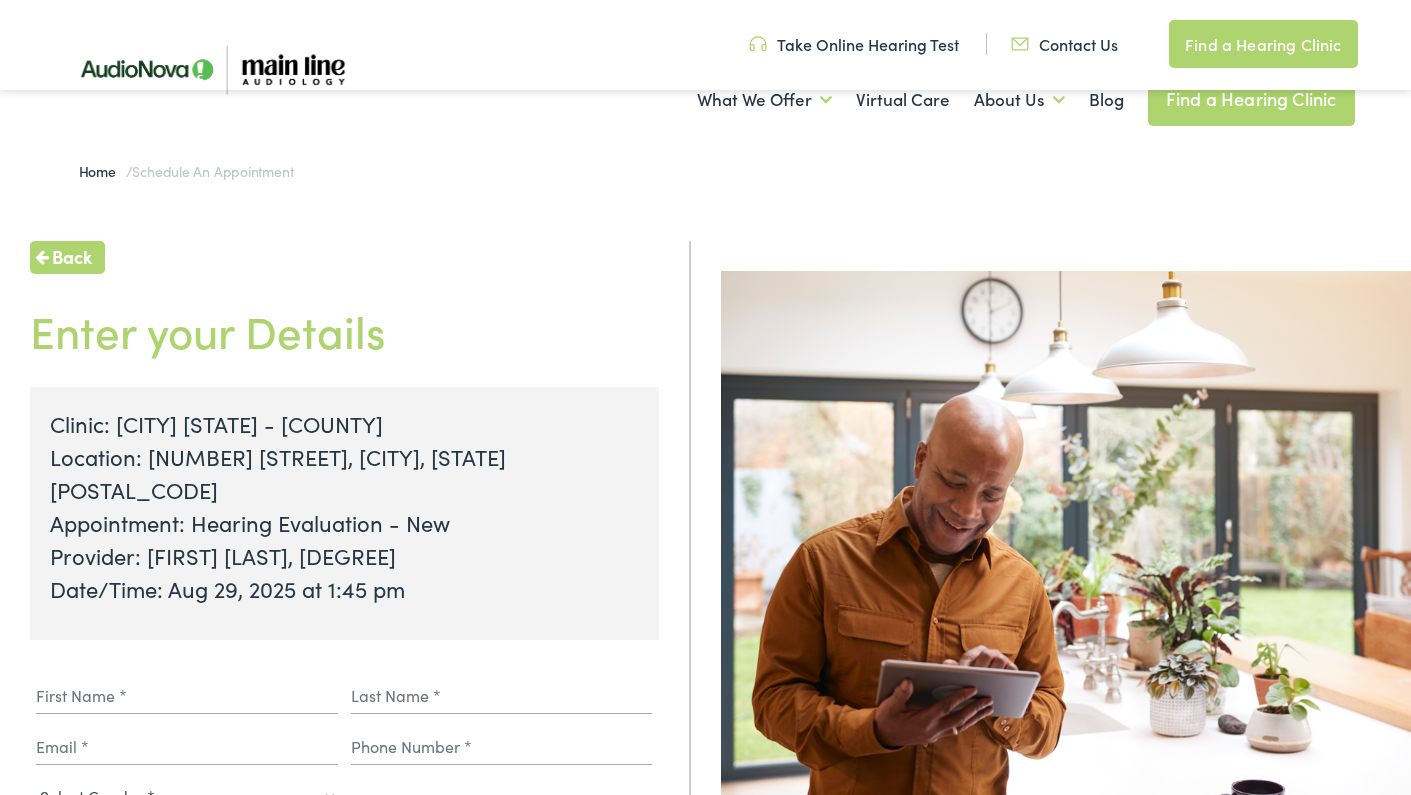 scroll, scrollTop: 491, scrollLeft: 0, axis: vertical 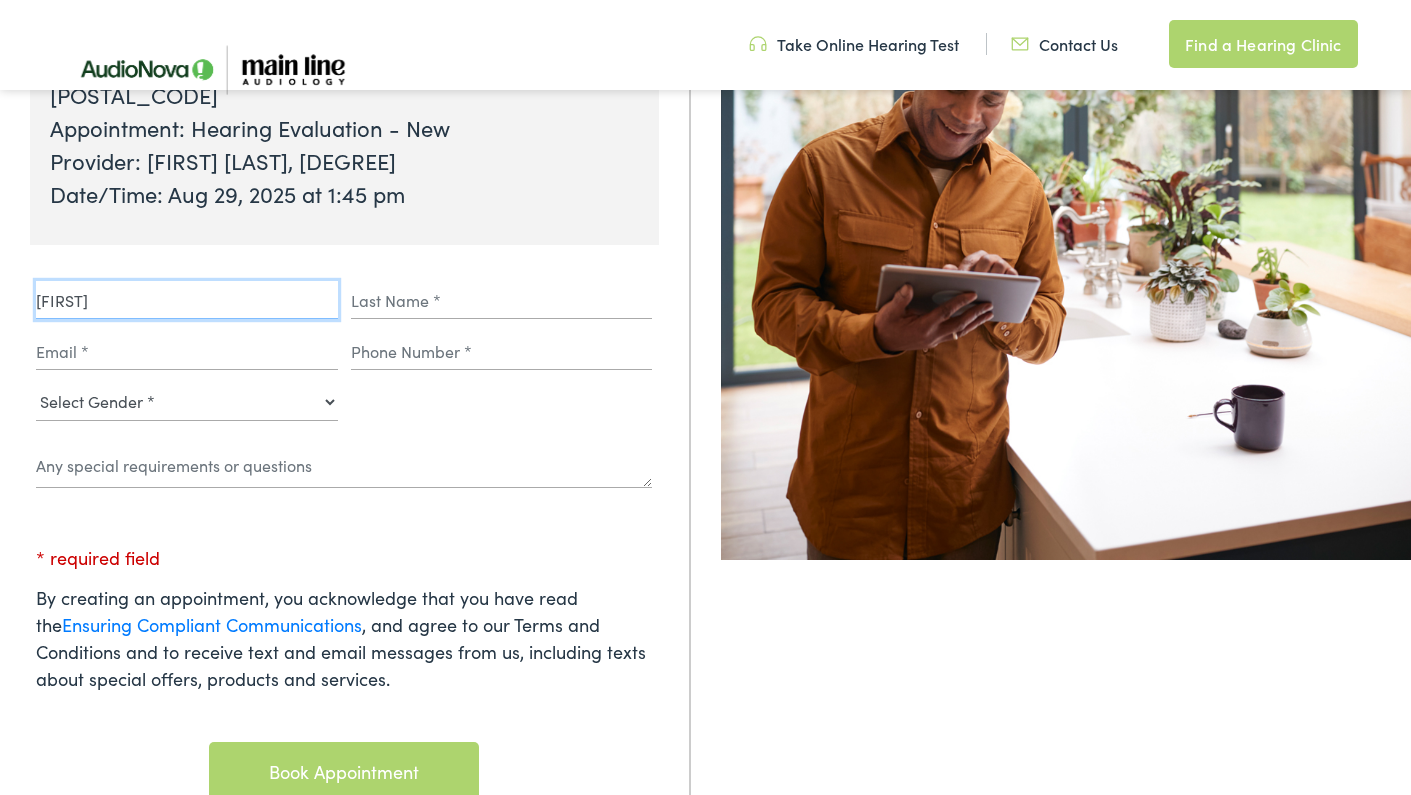 type on "[FIRST]" 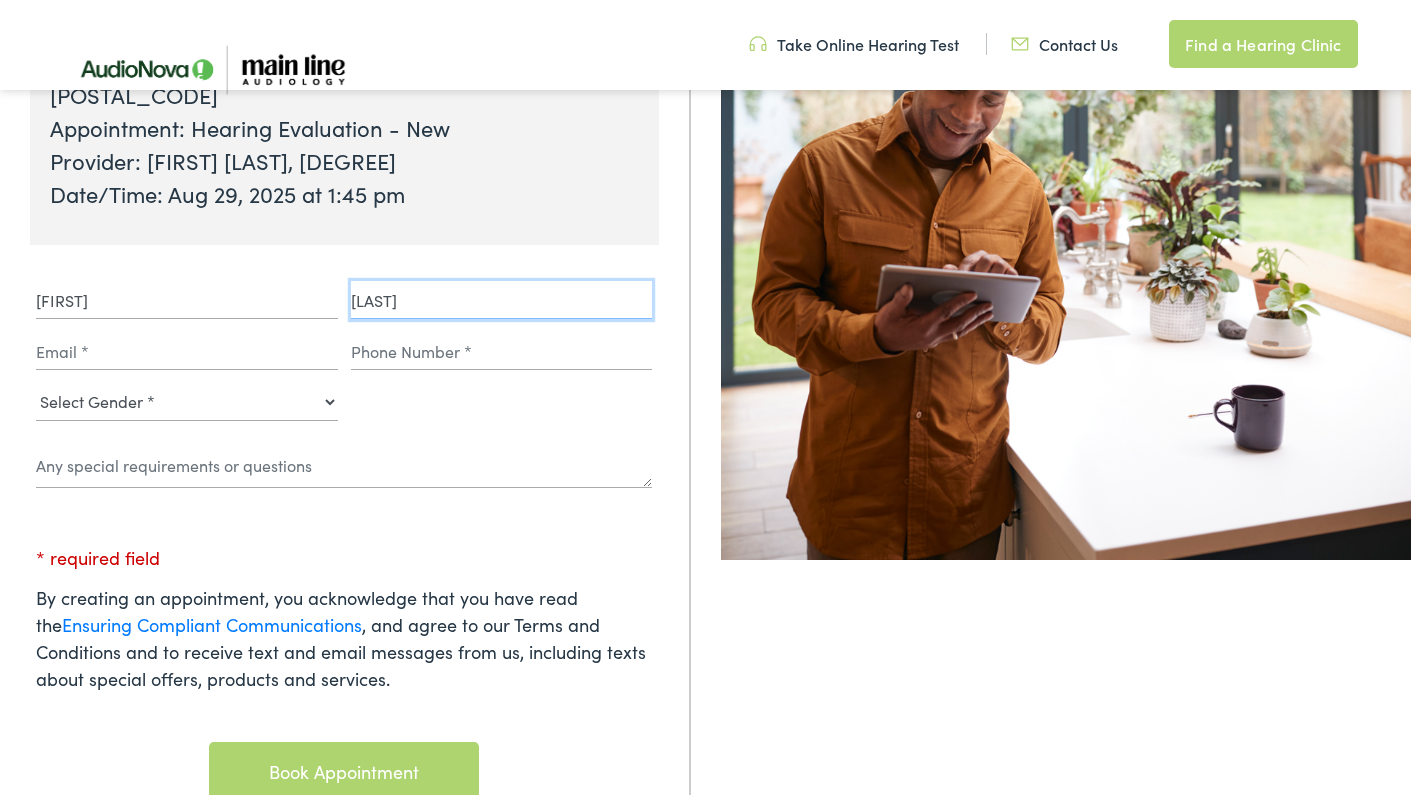 type on "Kanes" 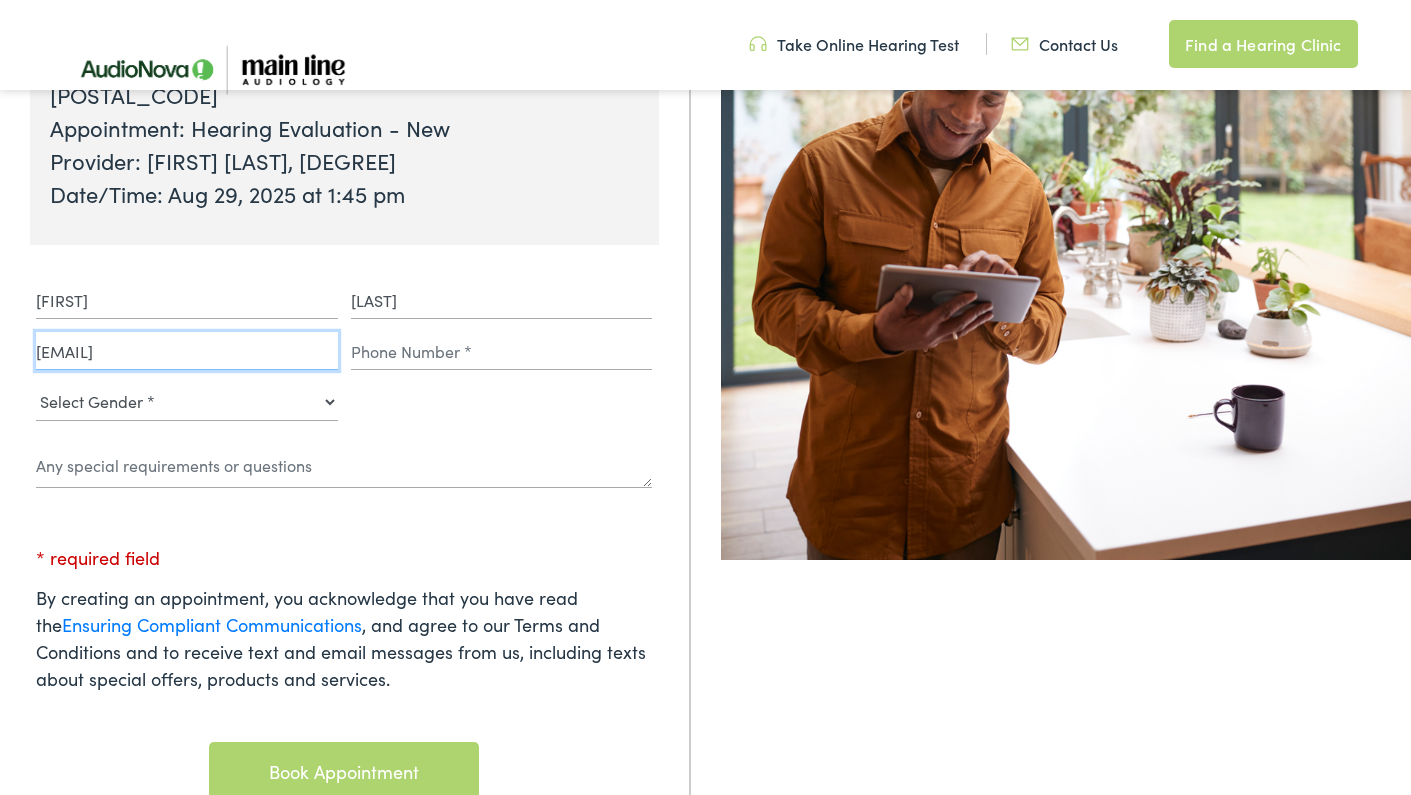 type on "leeskanes@gmail.com" 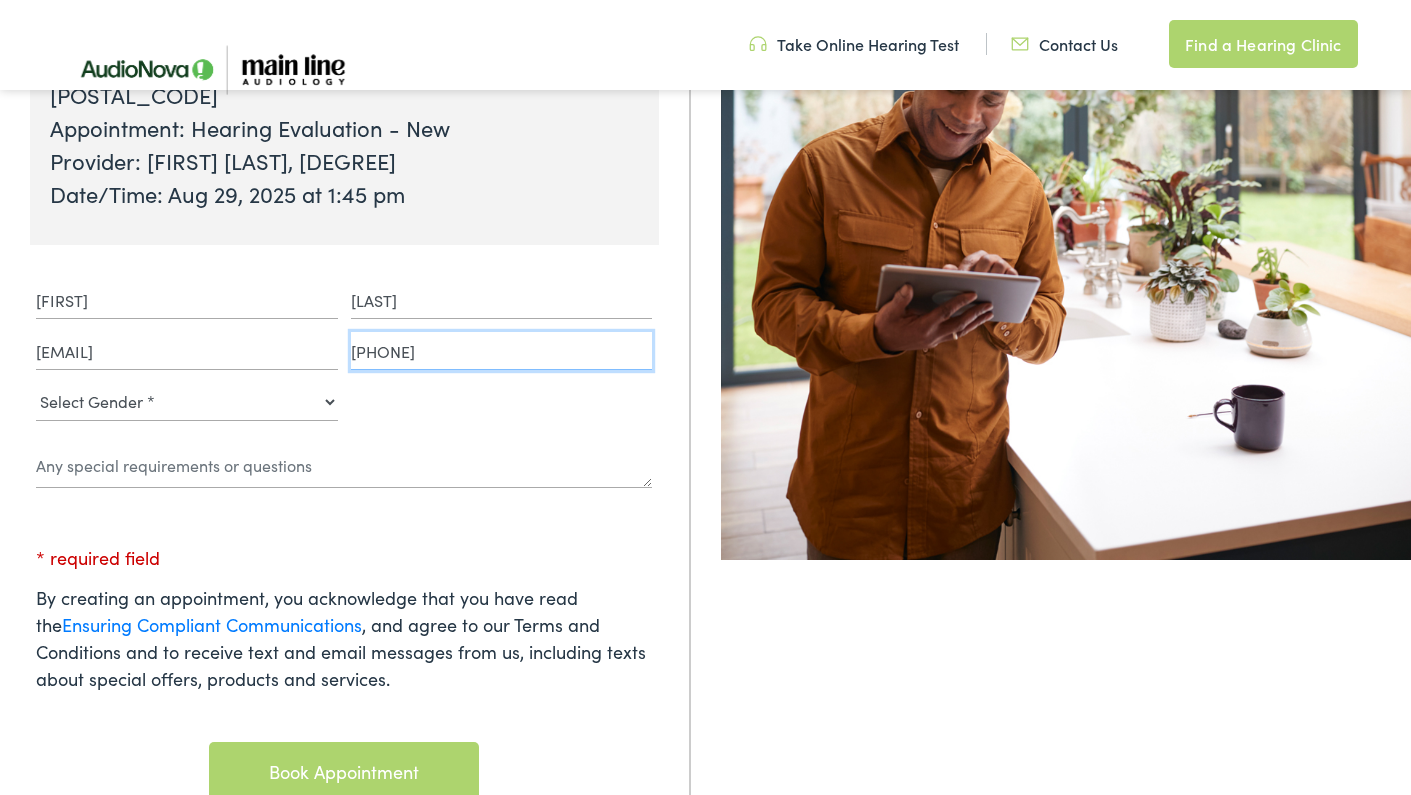 type on "(610) 608-4985" 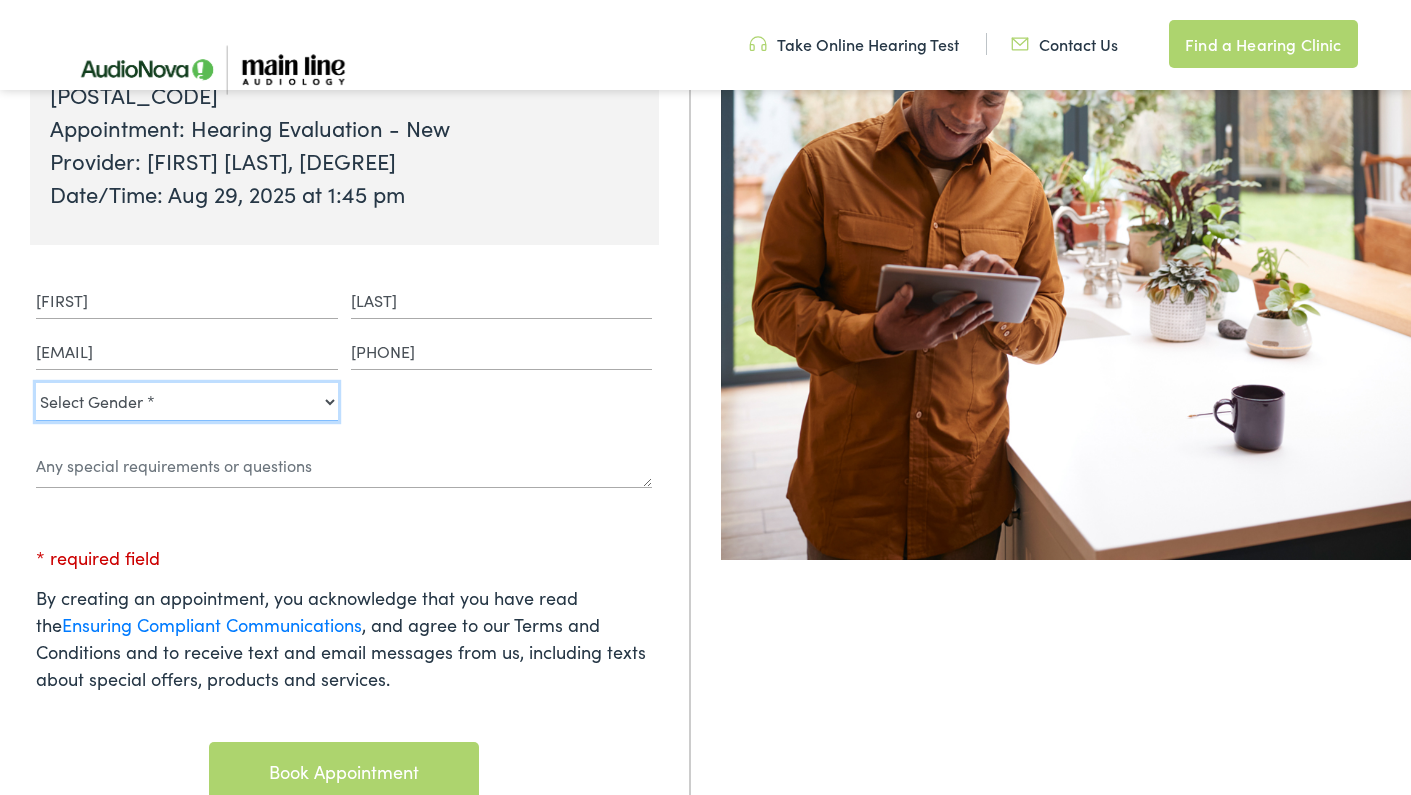 select on "male" 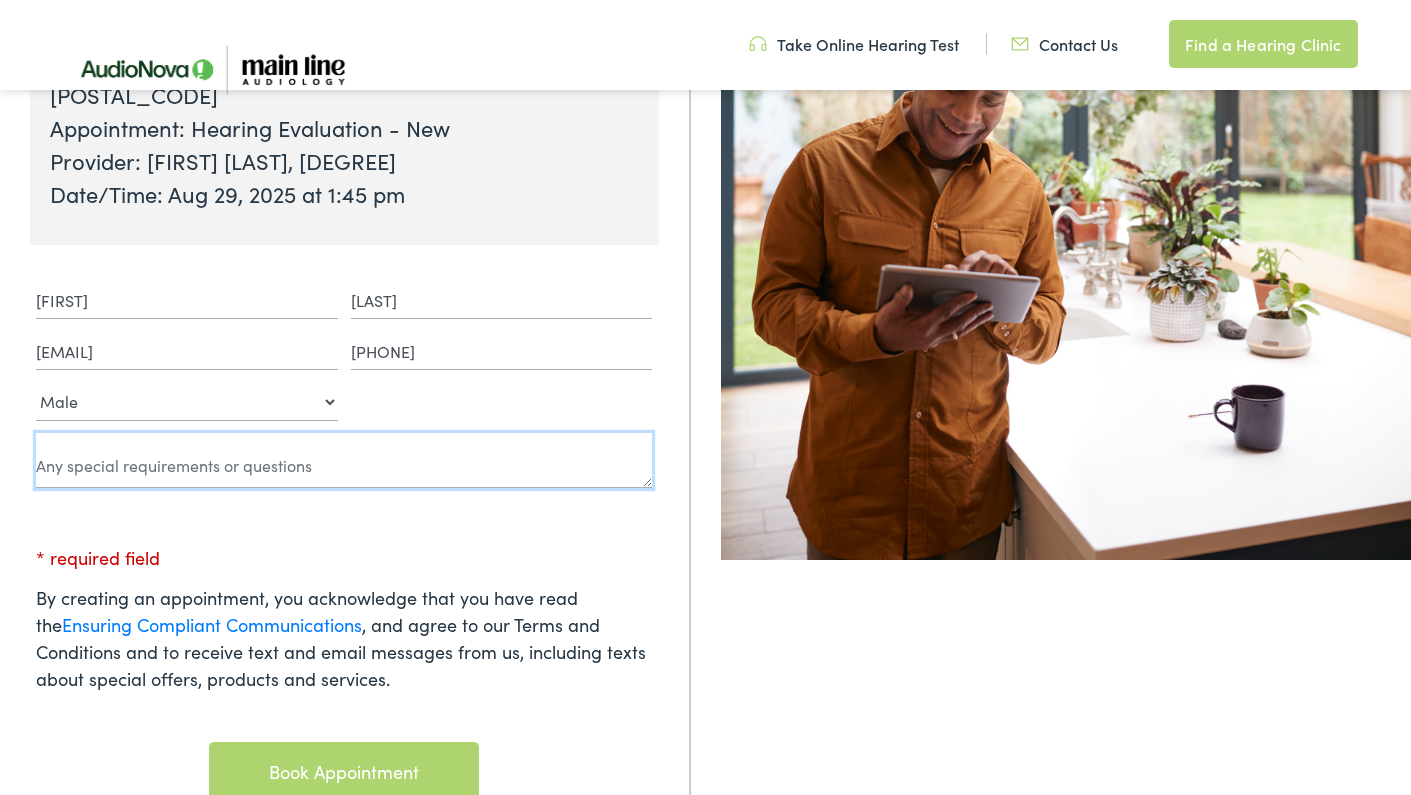 click at bounding box center (344, 460) 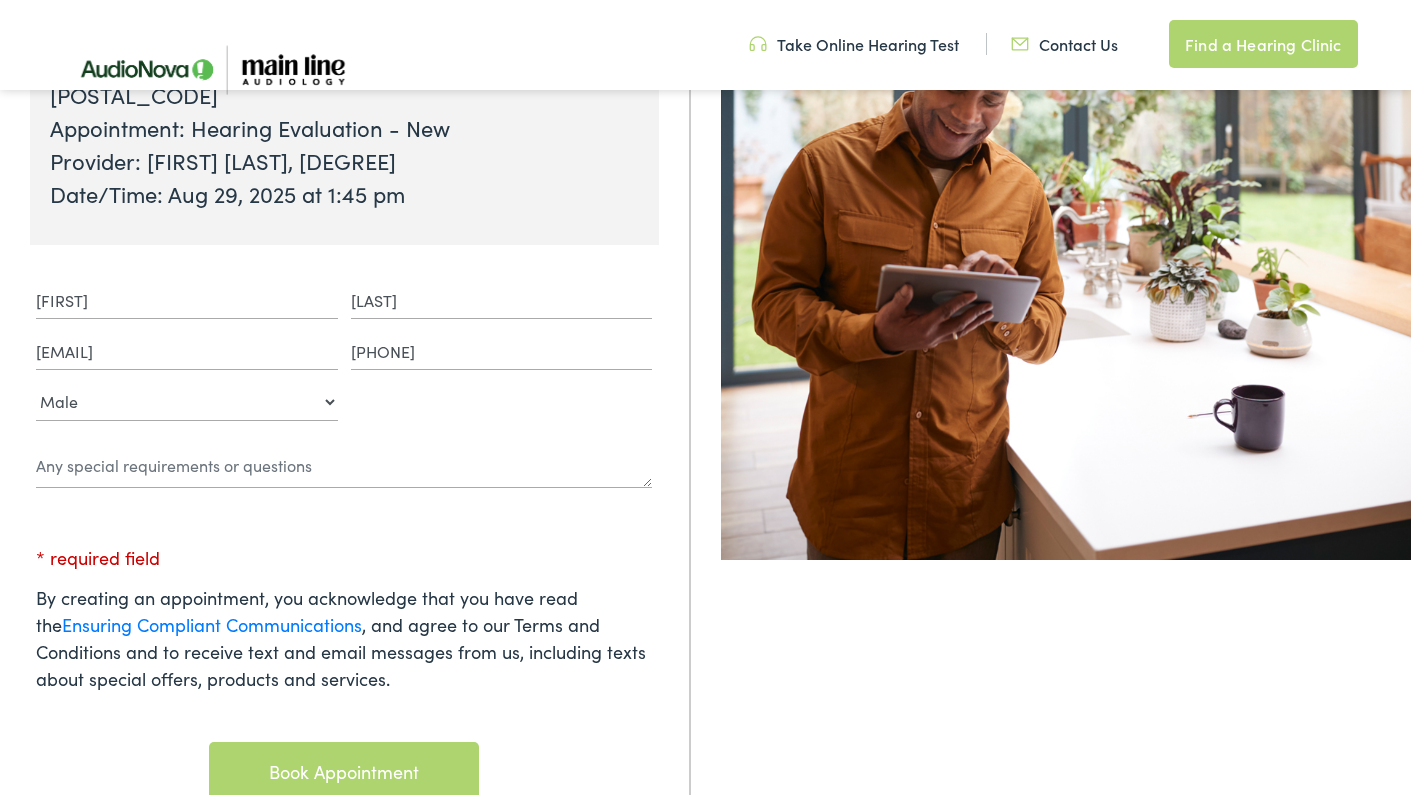 click on "Book Appointment" at bounding box center (344, 771) 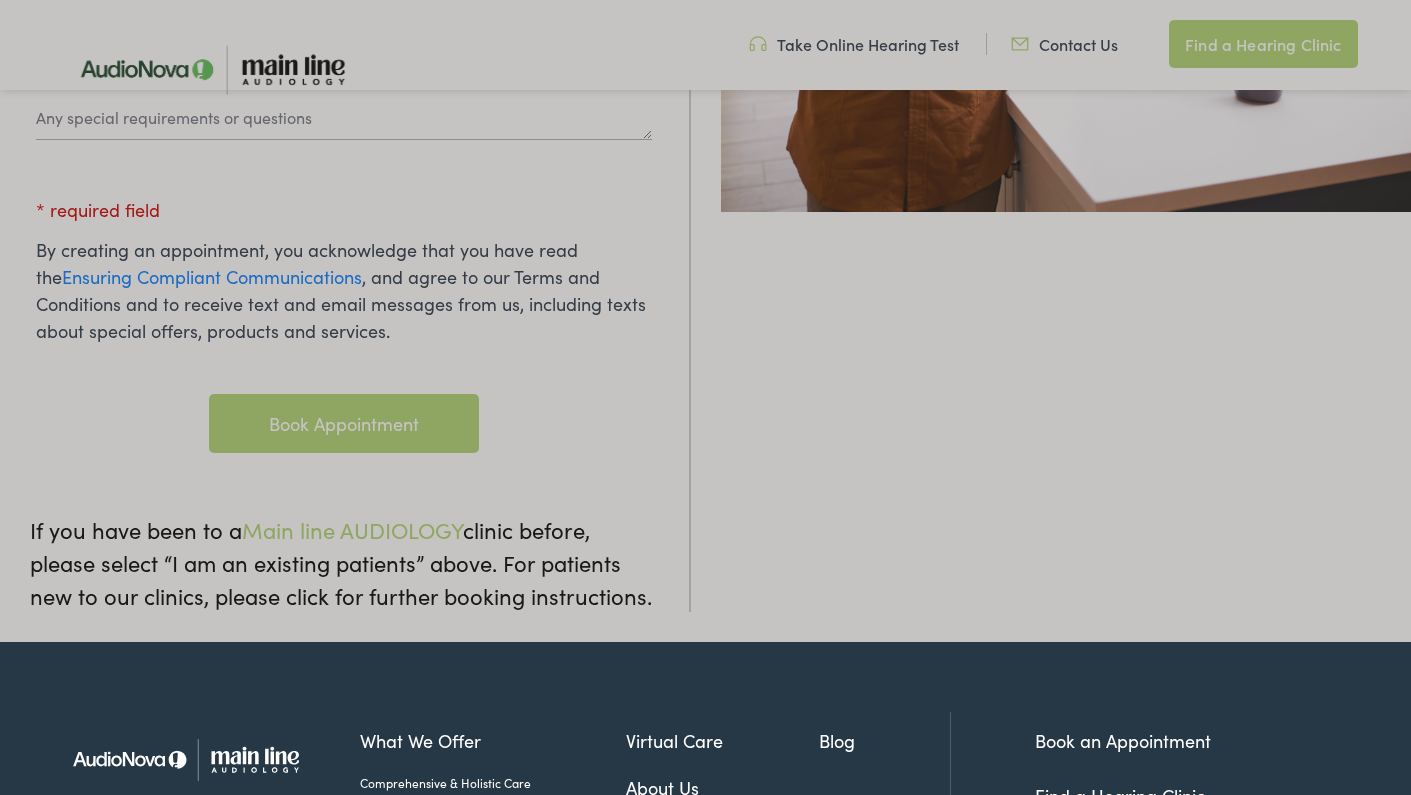scroll, scrollTop: 741, scrollLeft: 0, axis: vertical 